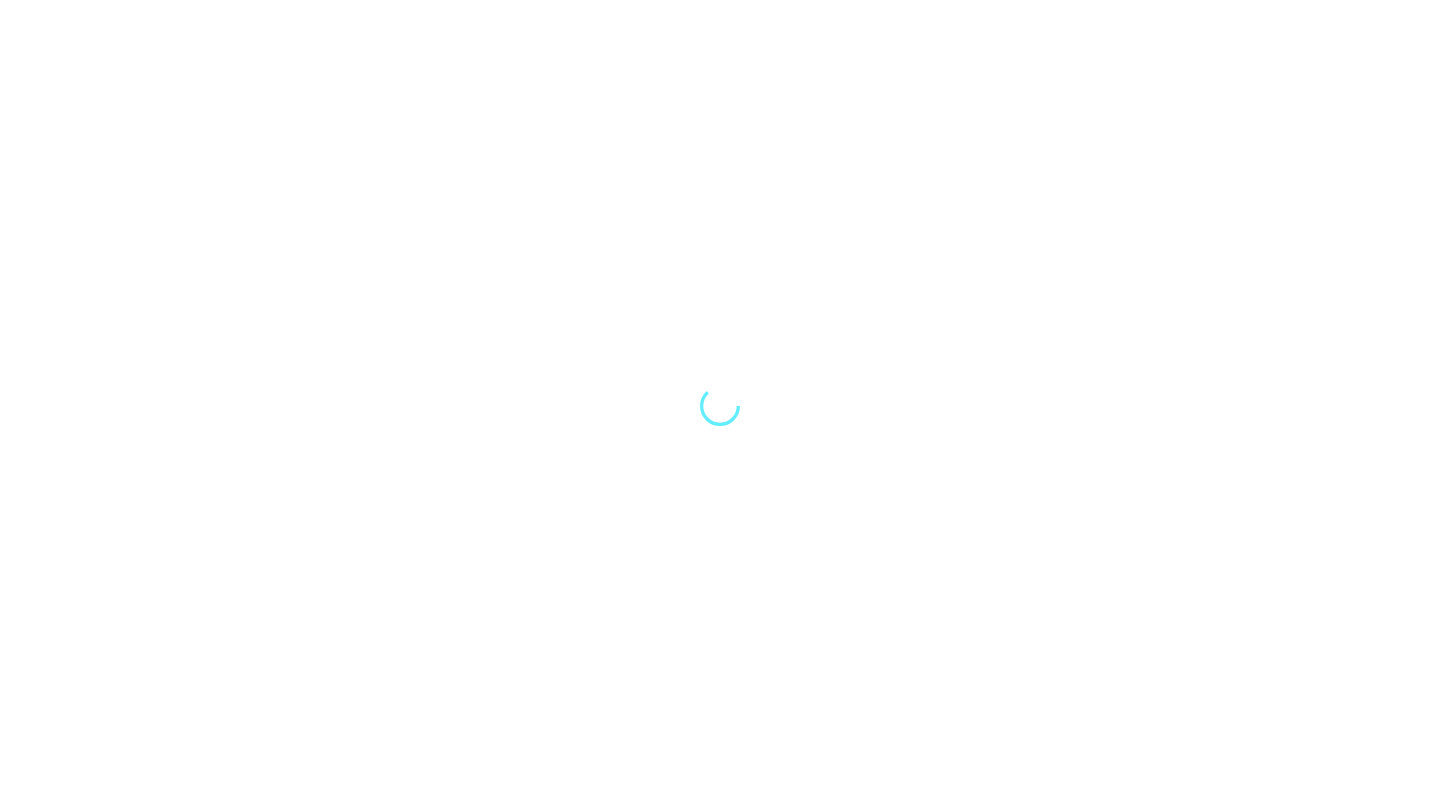 scroll, scrollTop: 0, scrollLeft: 0, axis: both 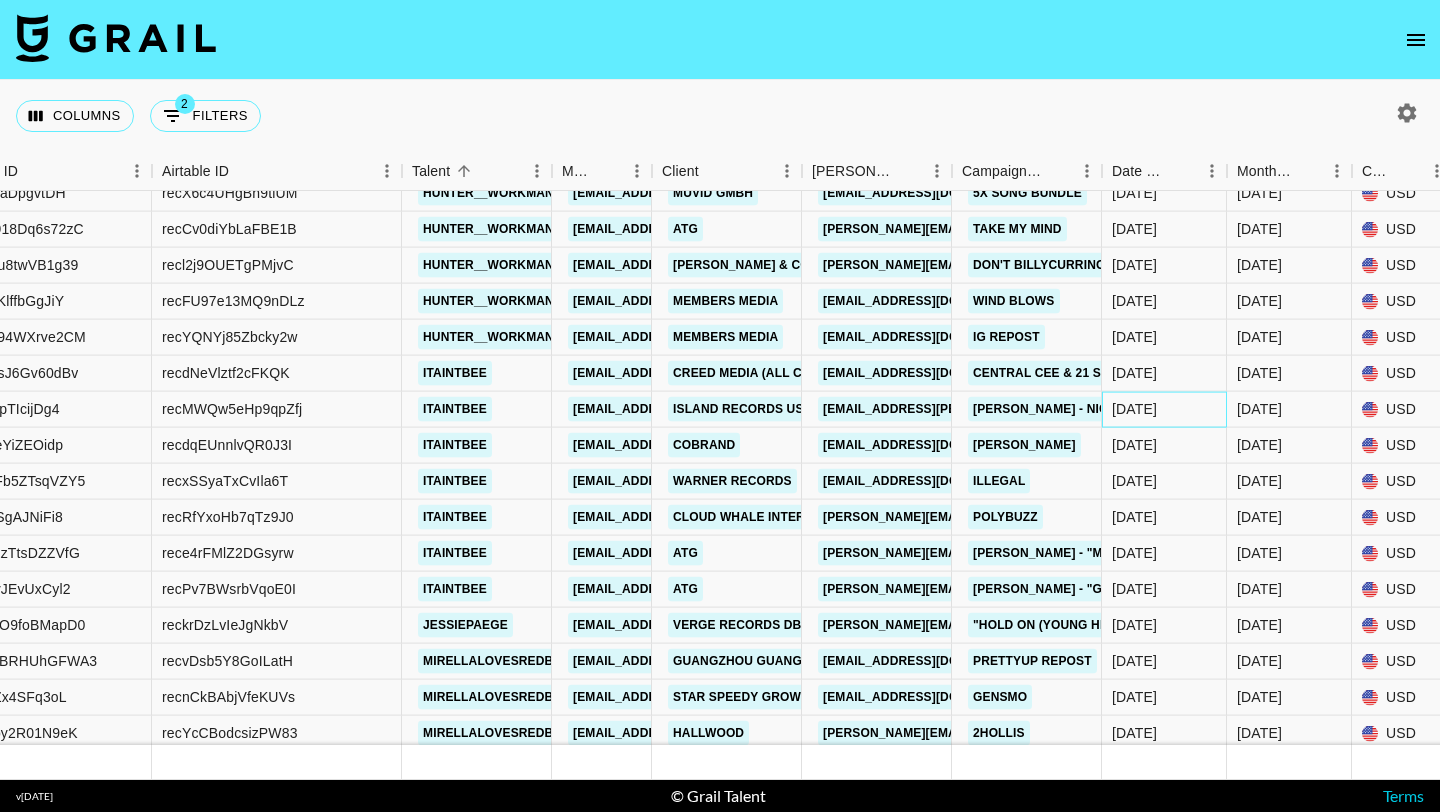 click on "[DATE]" at bounding box center (1134, 409) 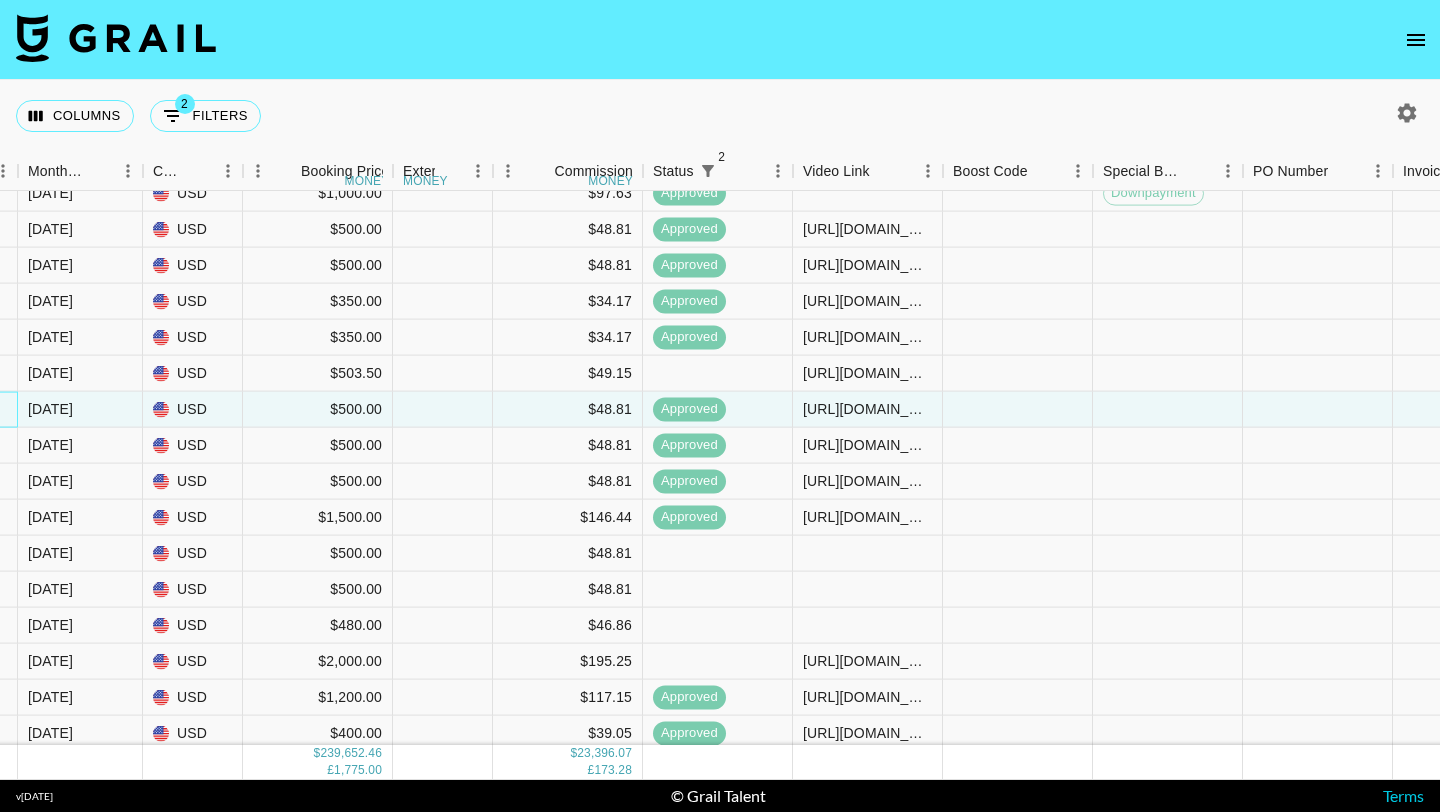 scroll, scrollTop: 15408, scrollLeft: 2405, axis: both 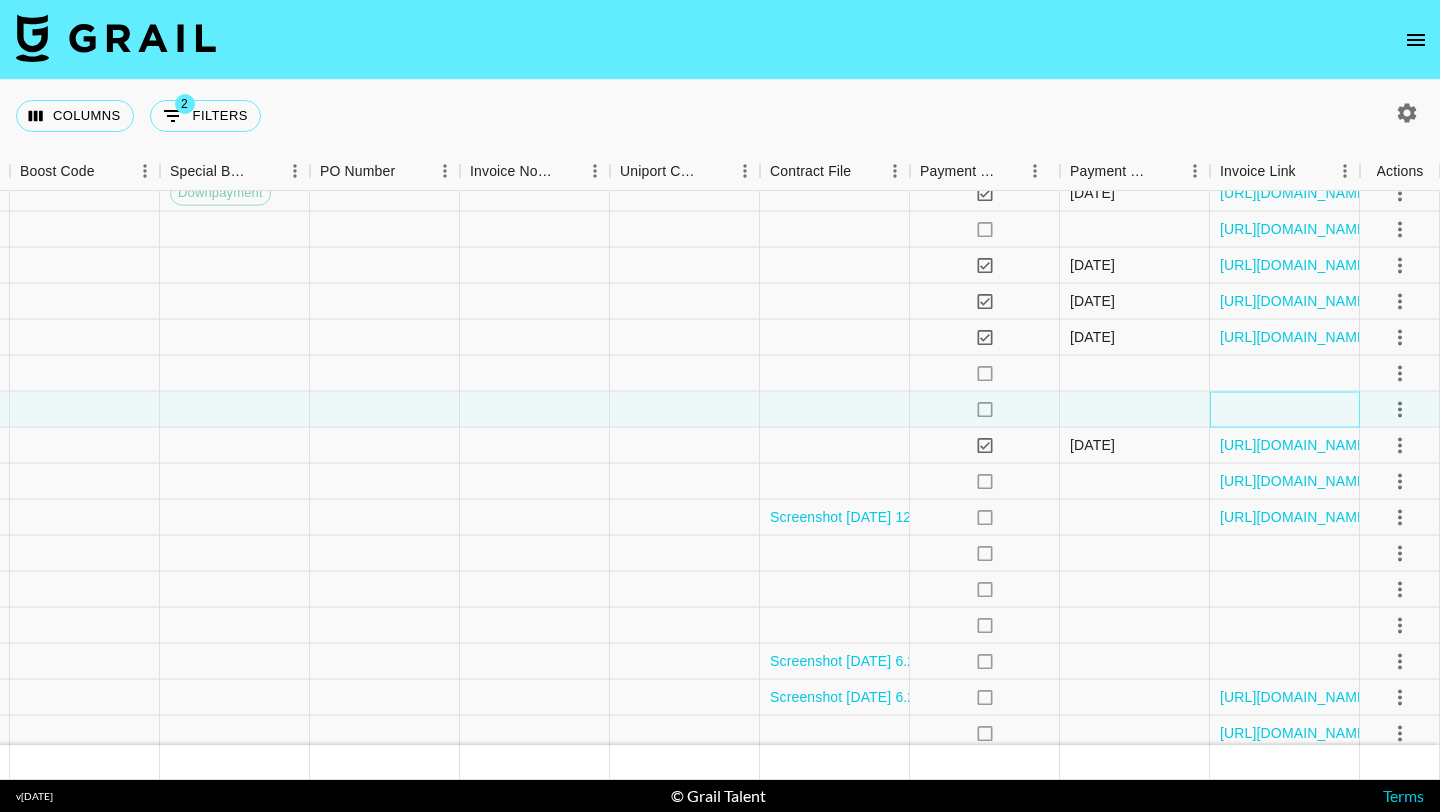 click at bounding box center [1285, 410] 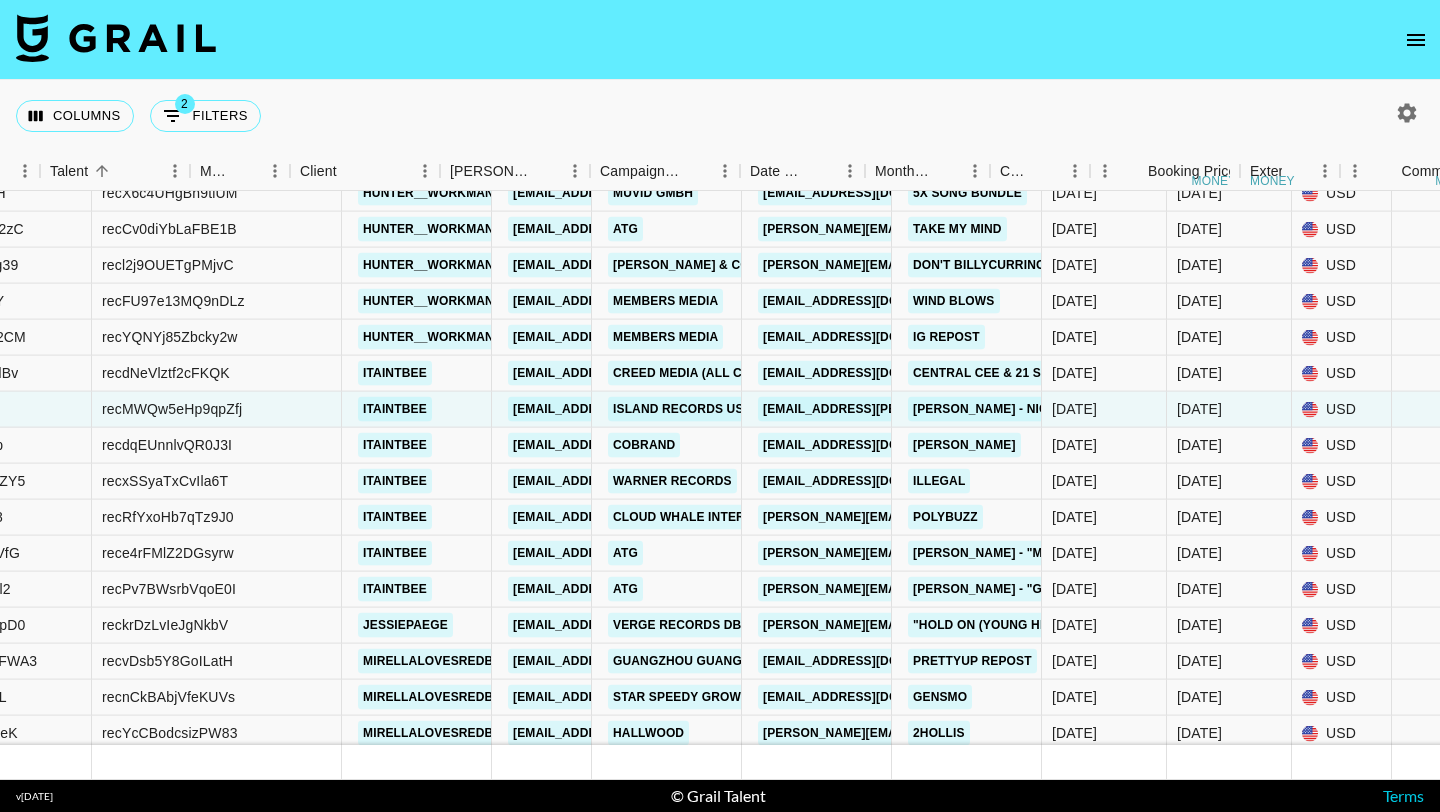 scroll, scrollTop: 15408, scrollLeft: 0, axis: vertical 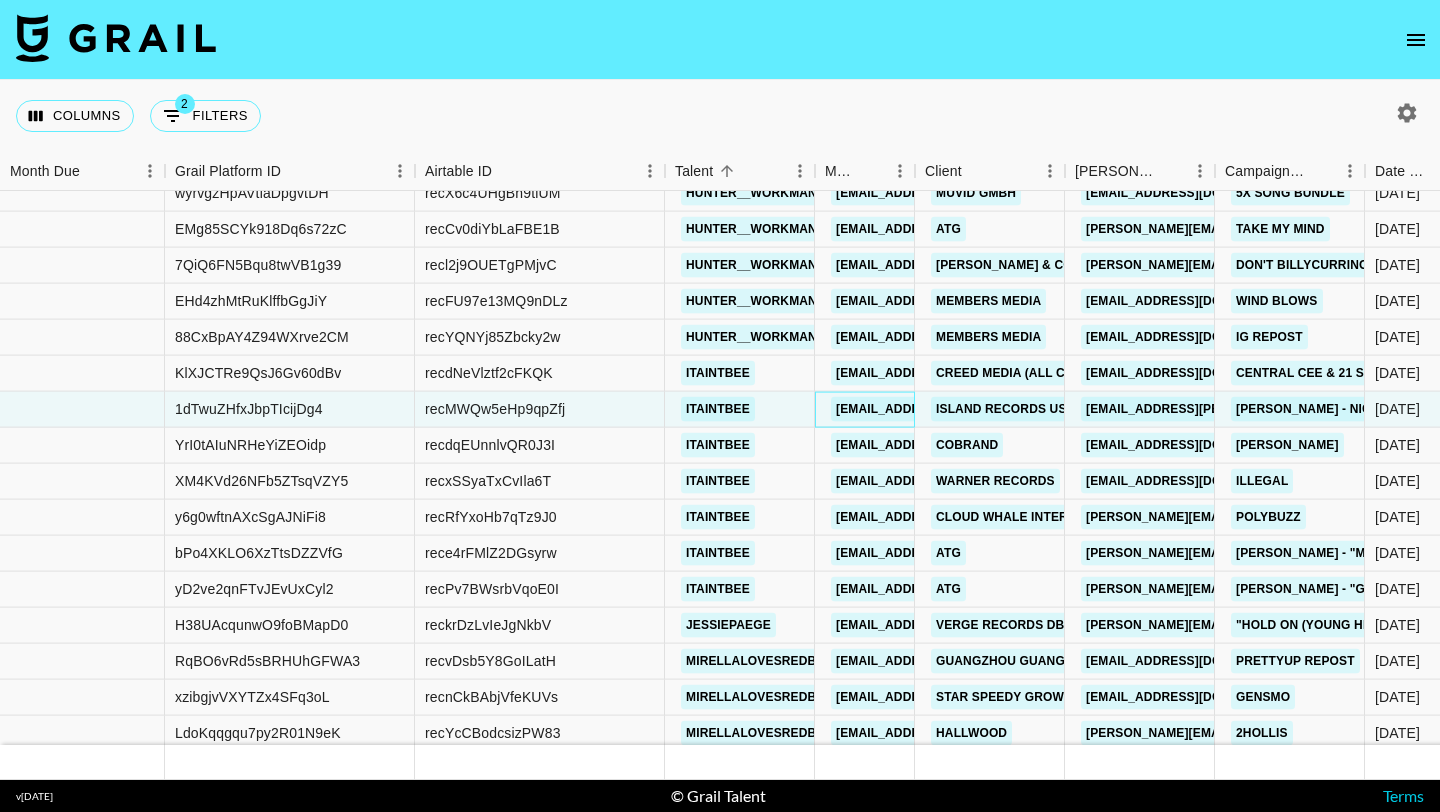 click on "max@grail-talent.com" at bounding box center (943, 409) 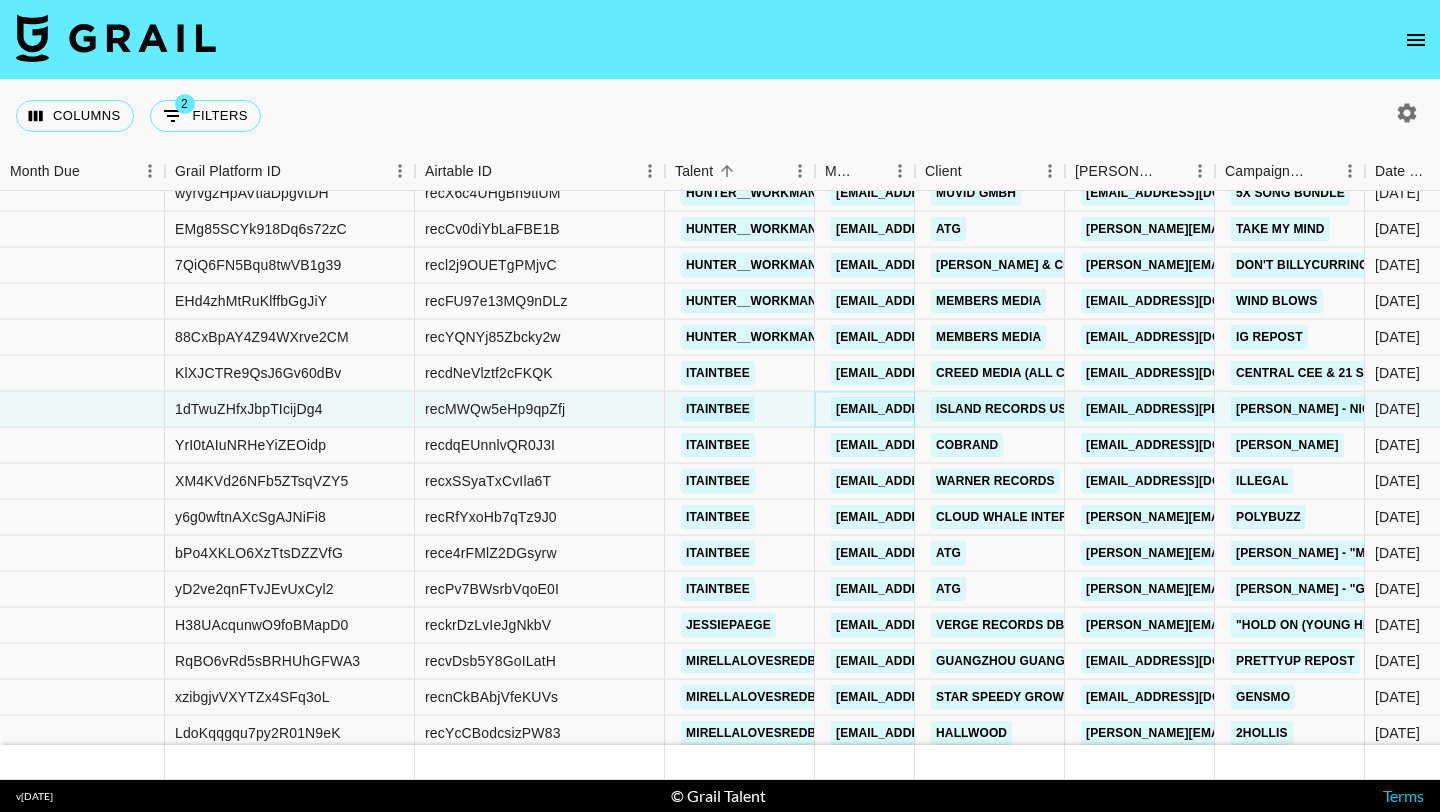 click on "max@grail-talent.com" at bounding box center (943, 409) 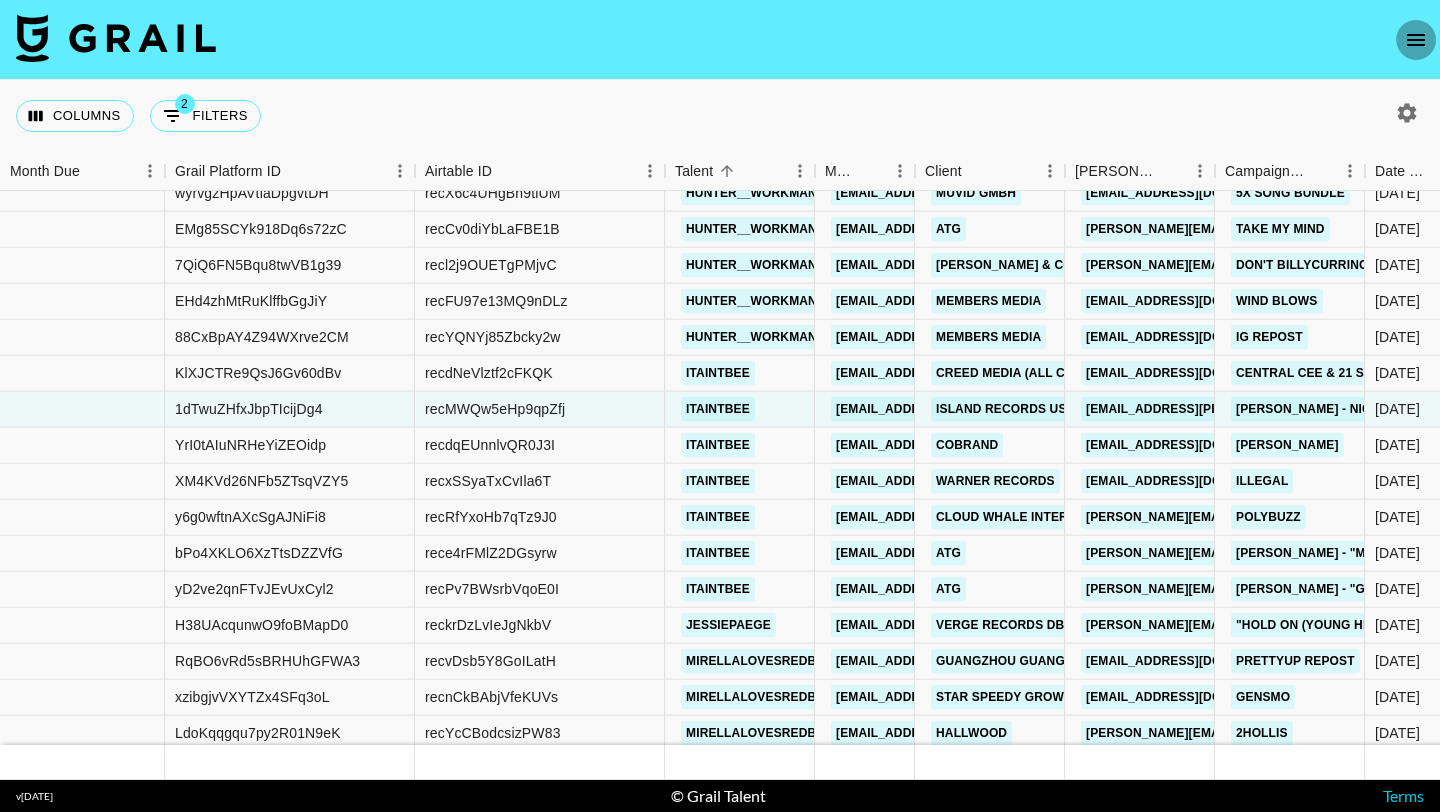 click 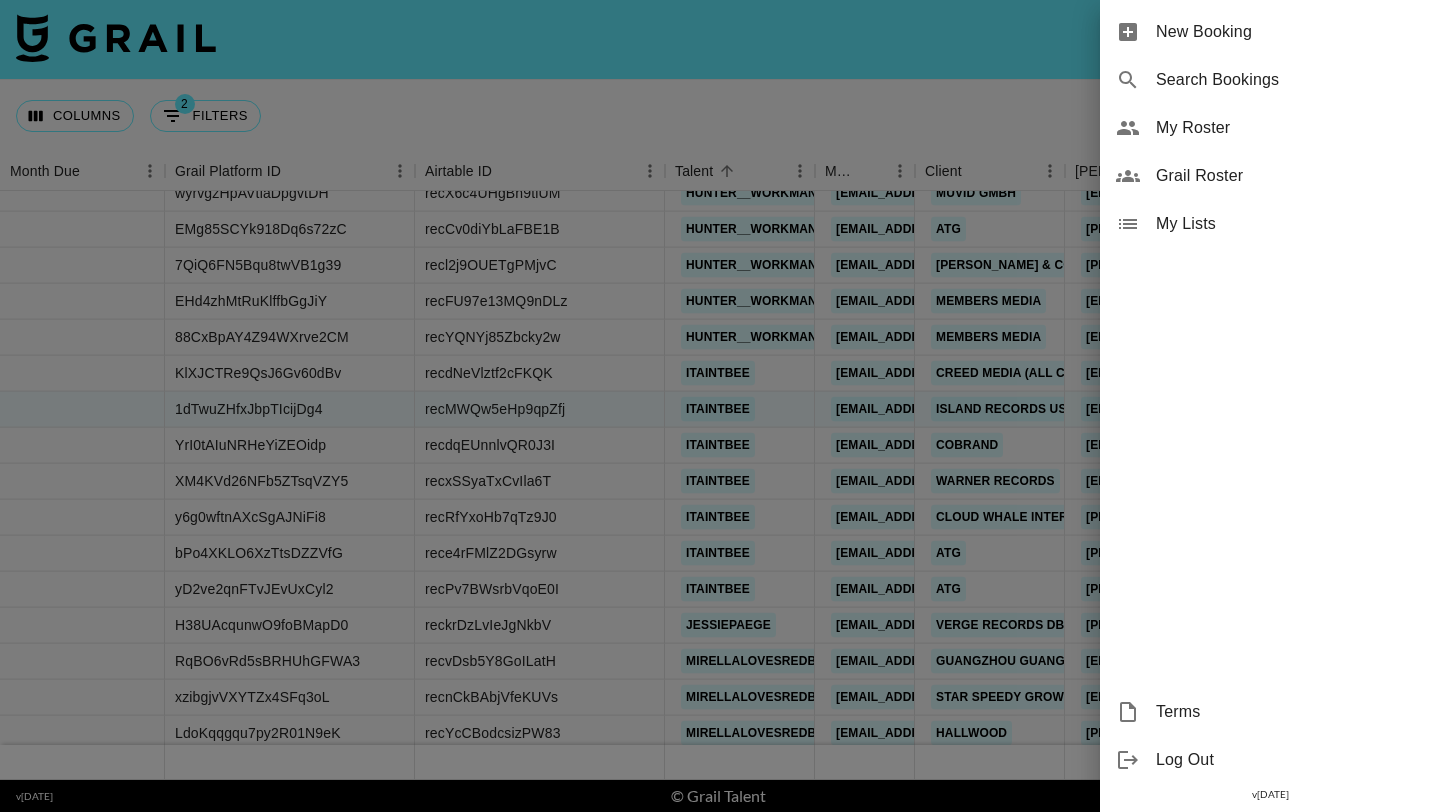 click on "New Booking" at bounding box center [1290, 32] 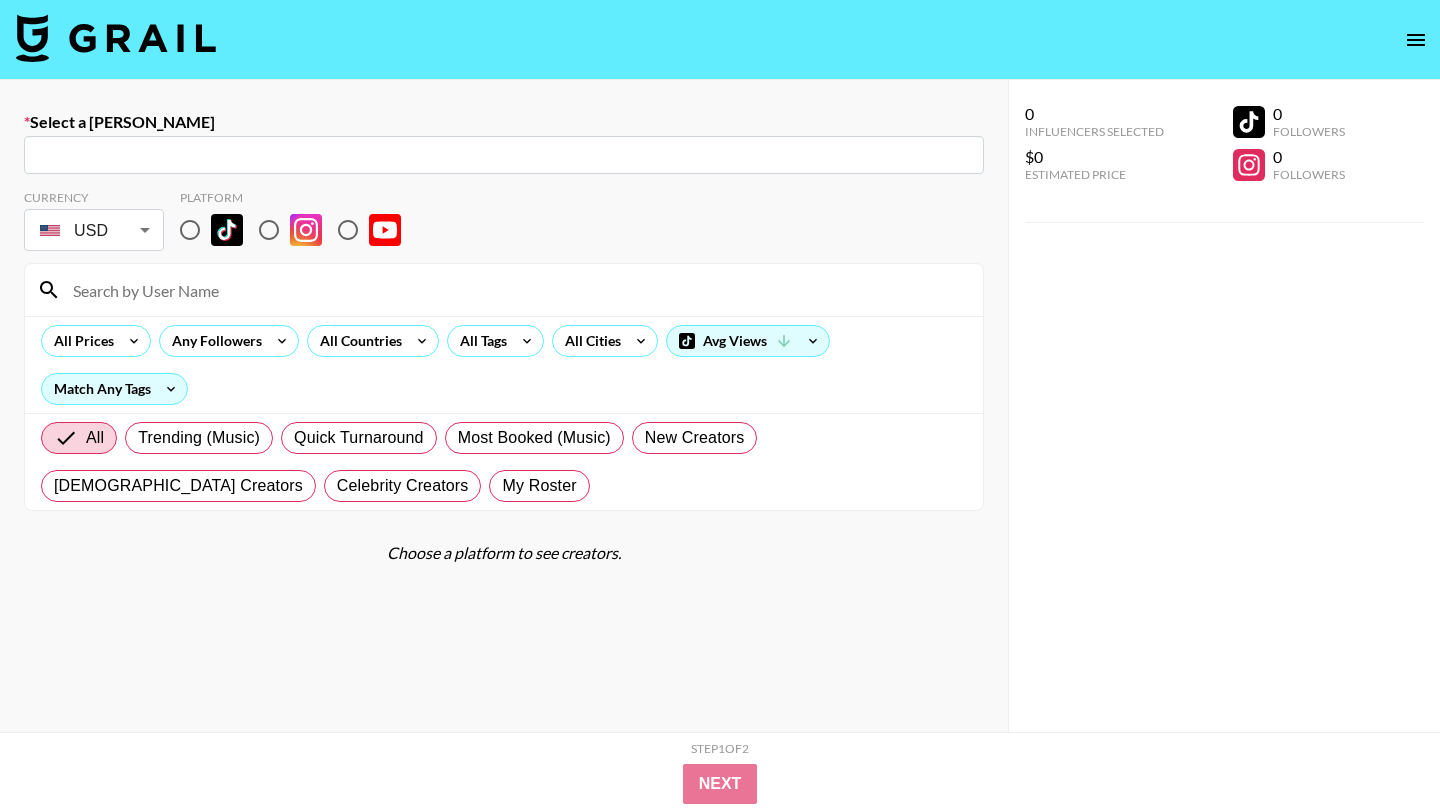 click at bounding box center [504, 155] 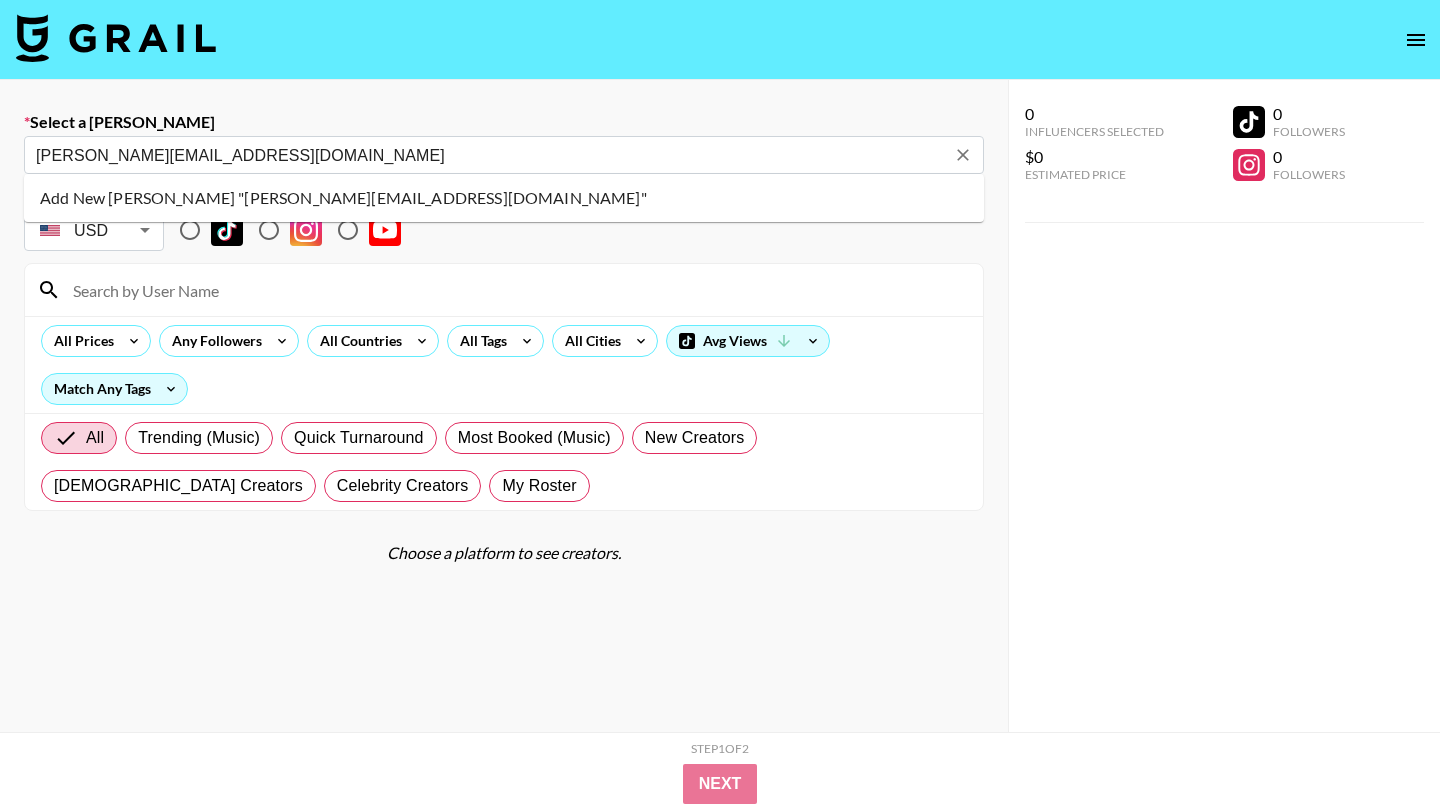 click on "Add New Booker "eric@veedymedia.com"" at bounding box center [504, 198] 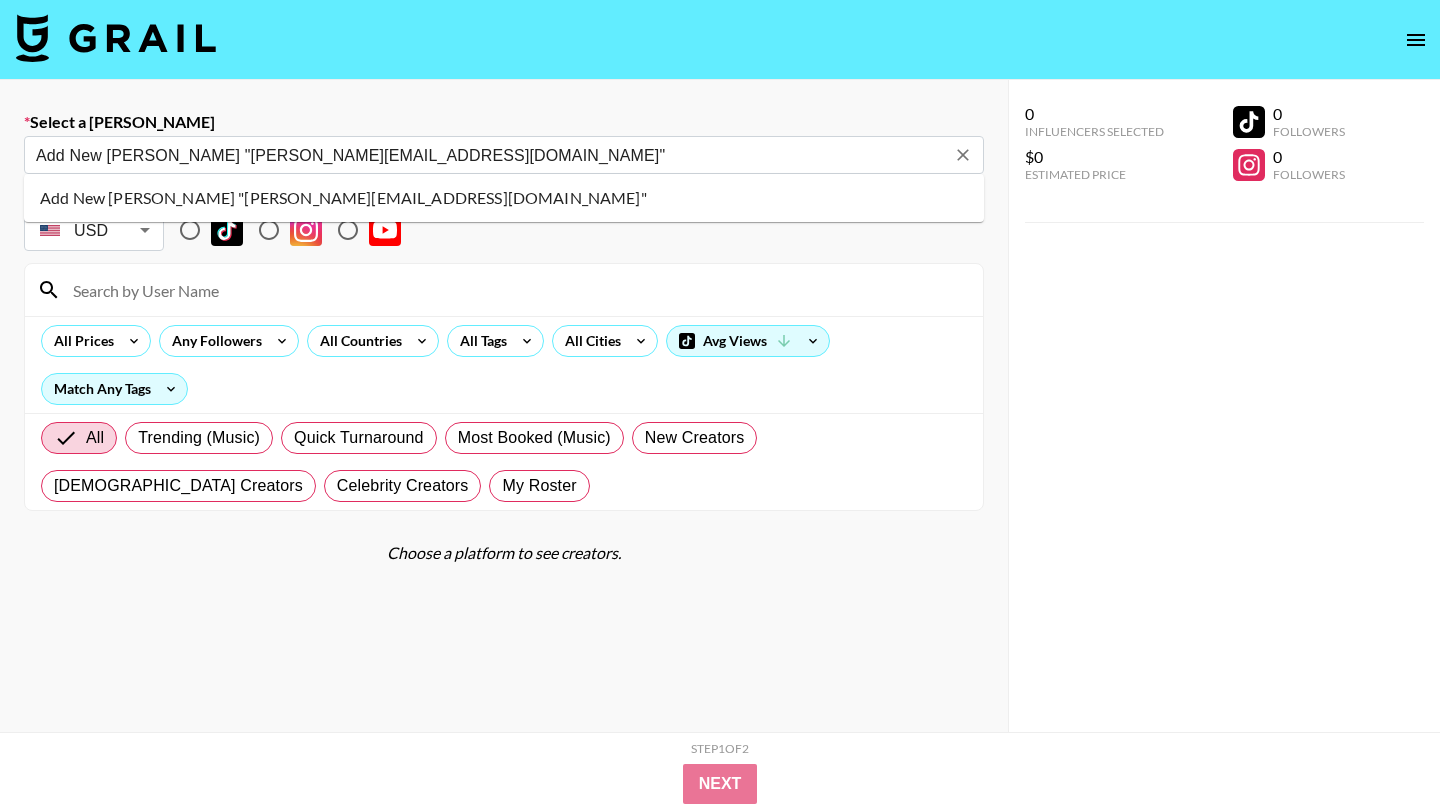 type 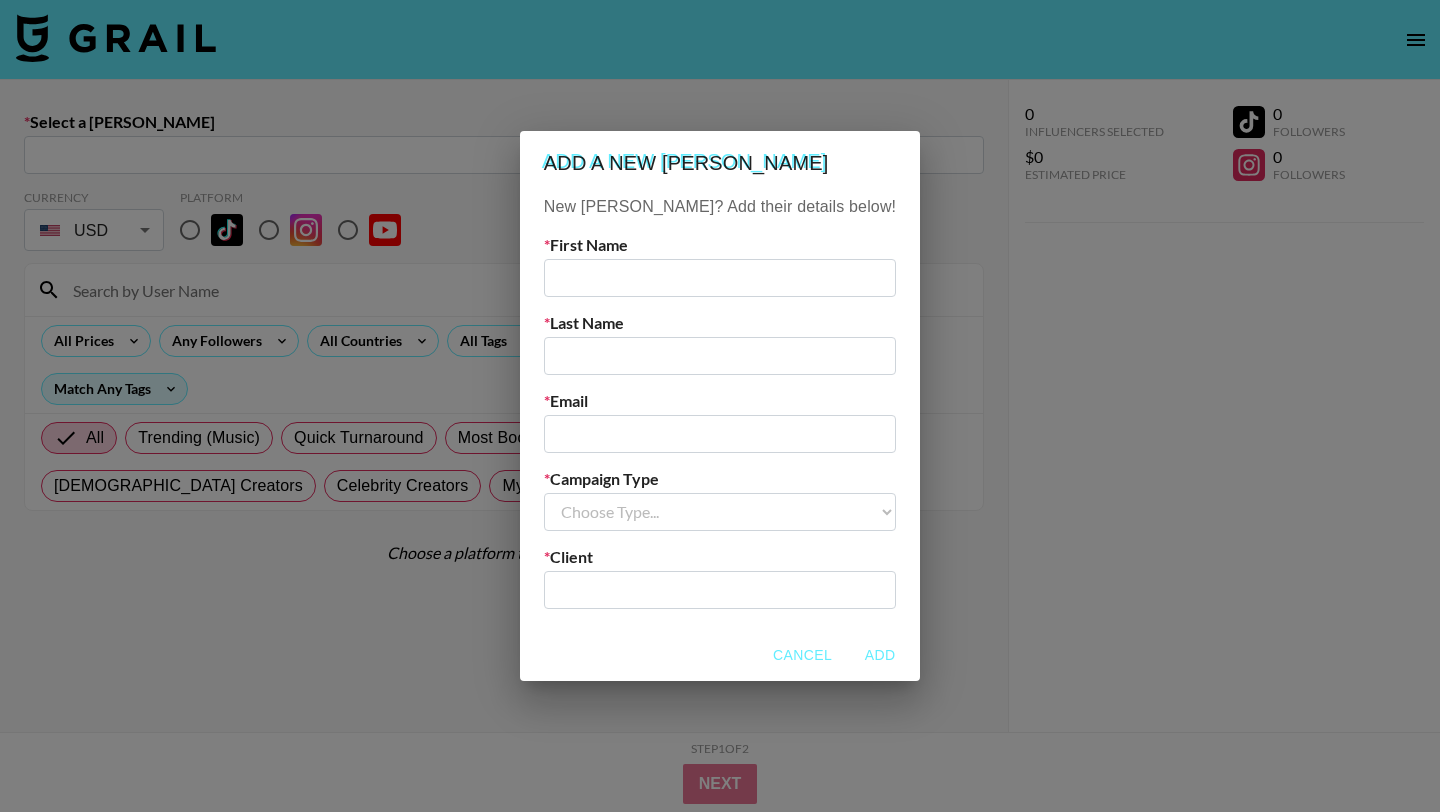 click at bounding box center (720, 278) 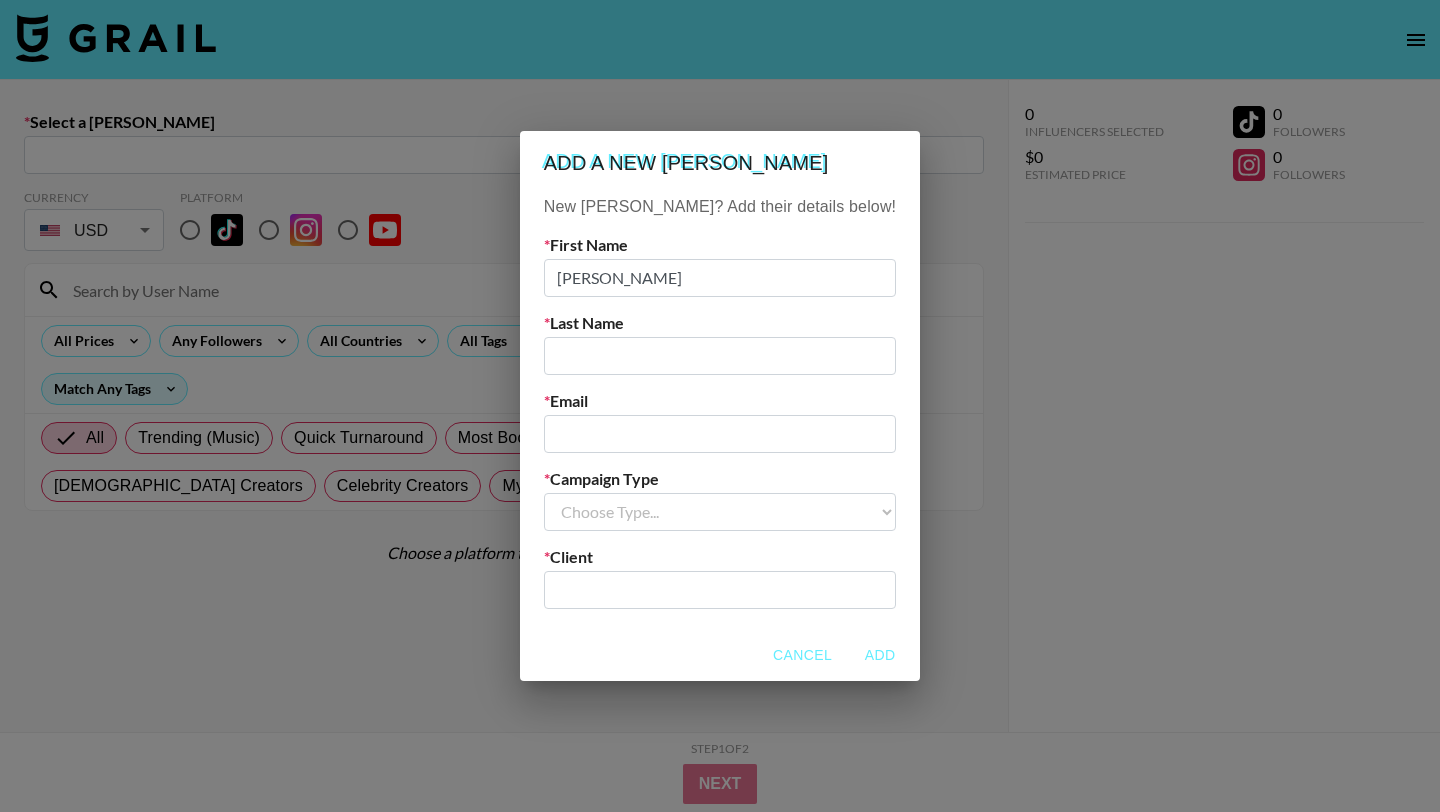 type on "eric" 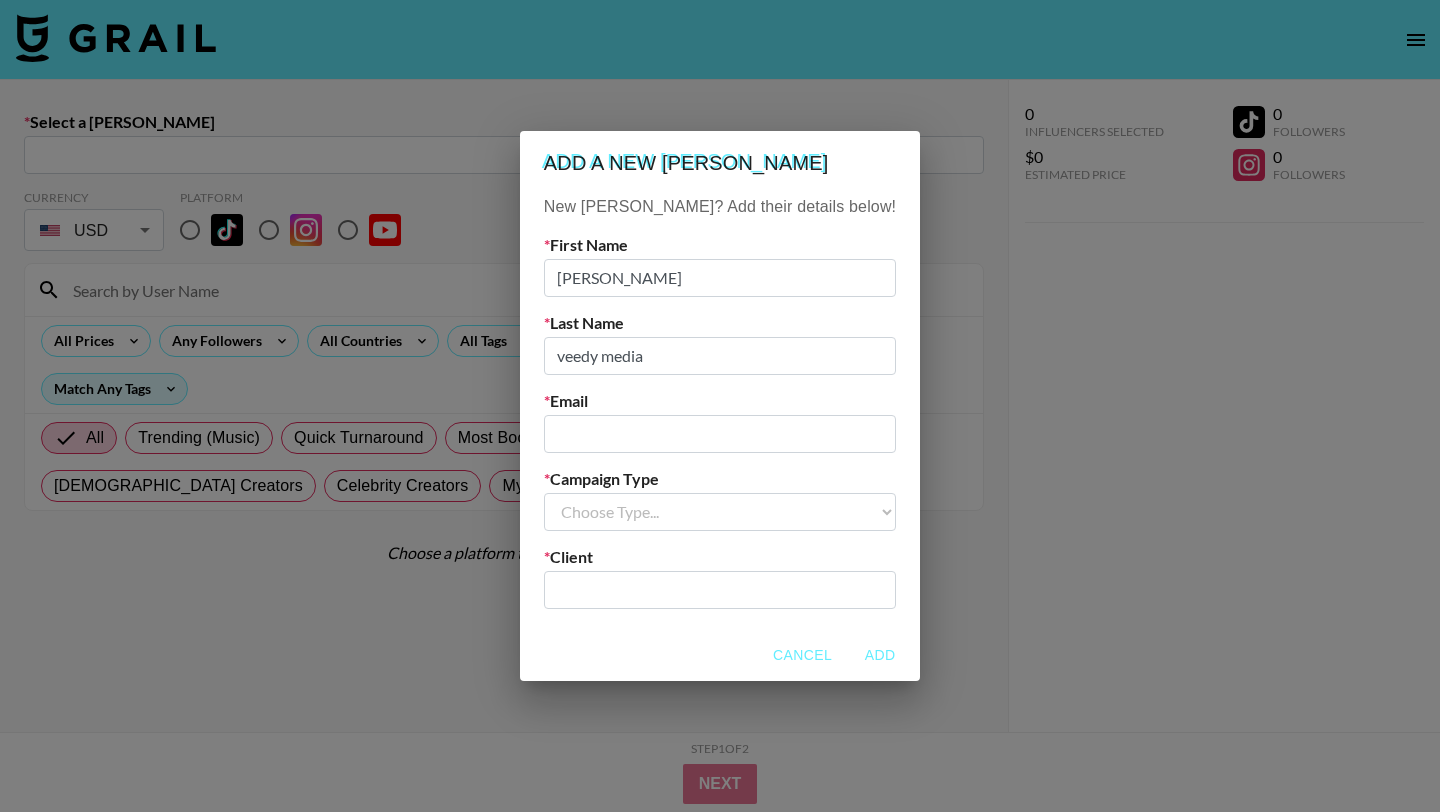 type on "veedy media" 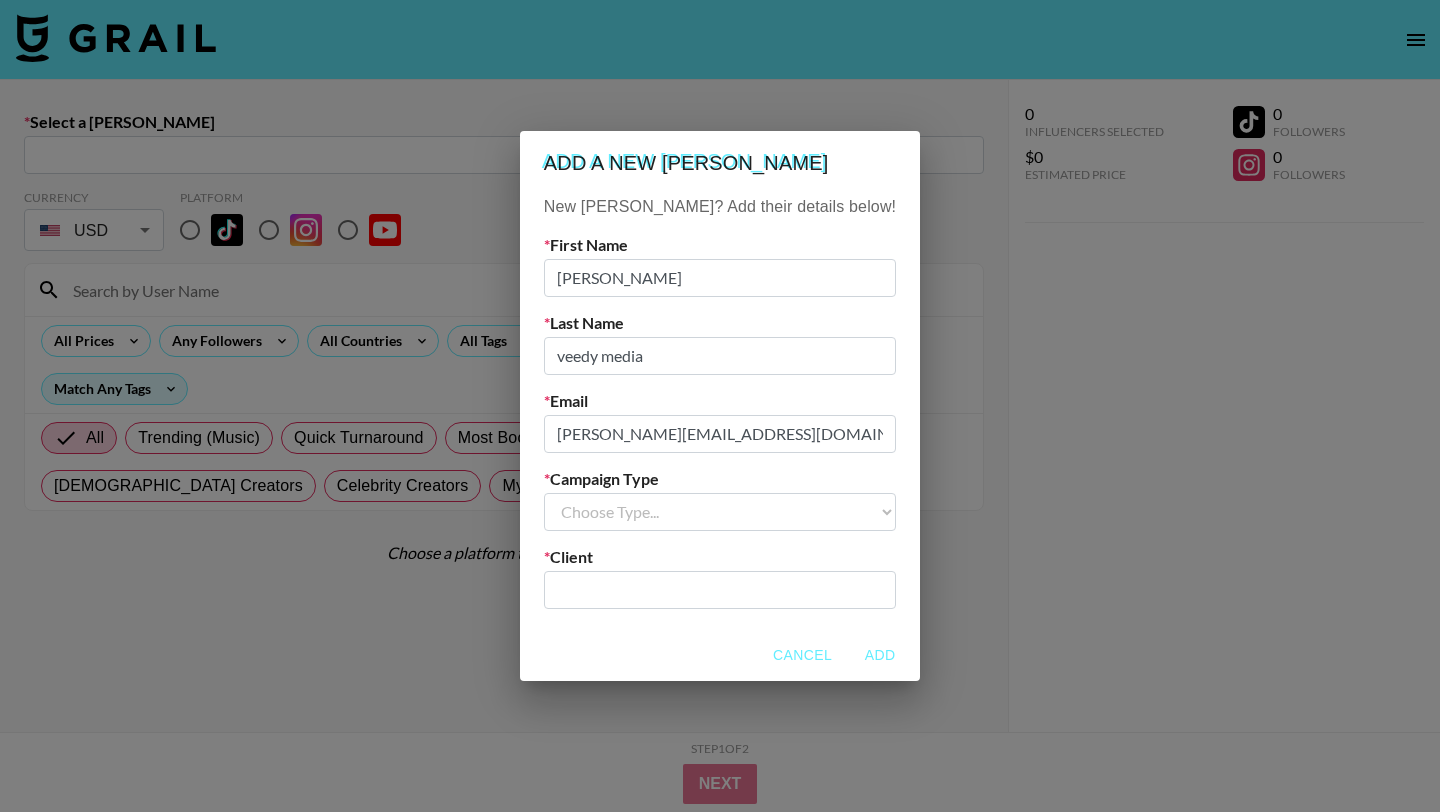 type on "eric@veedymedia.com" 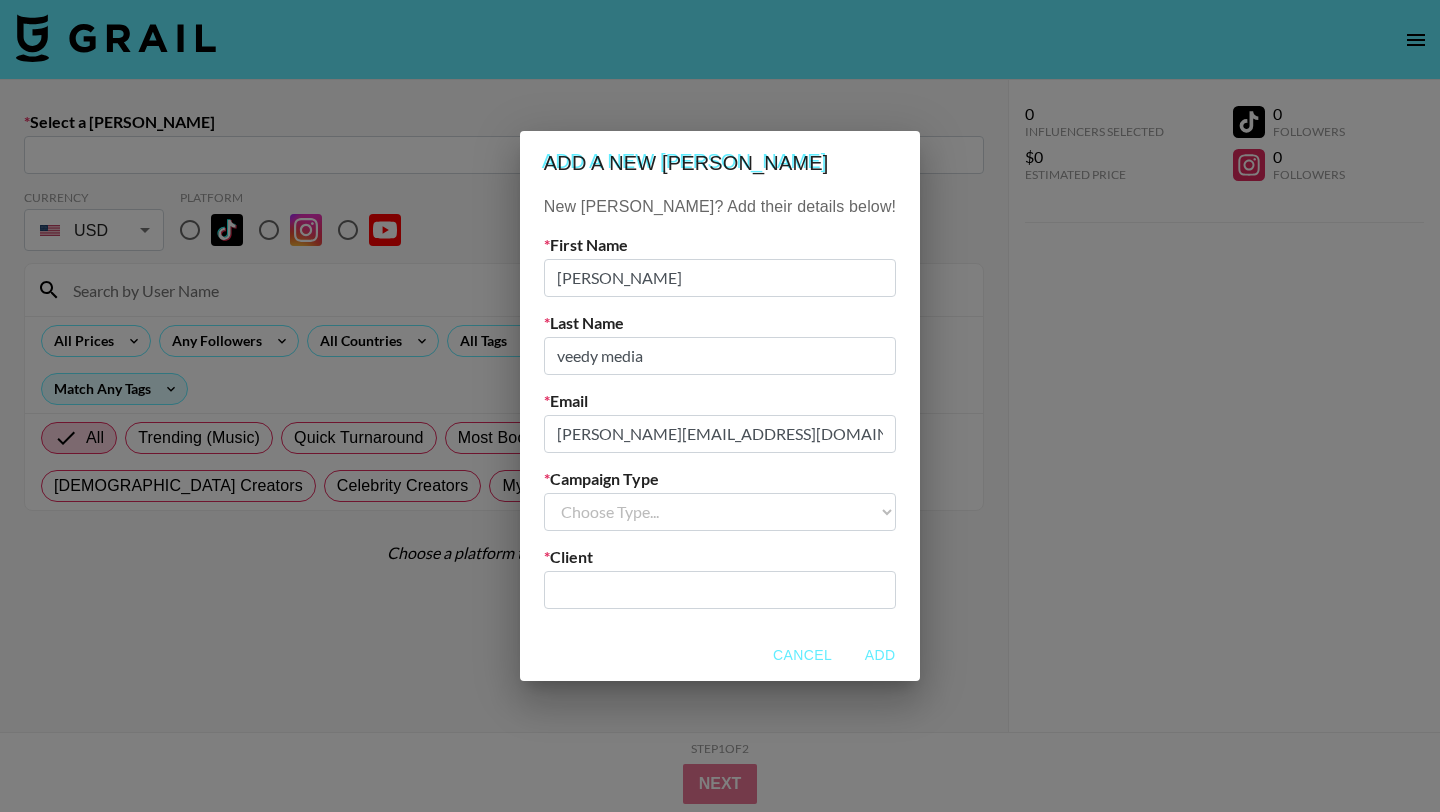 click on "Choose Type... Song Promos Brand Promos" at bounding box center (720, 512) 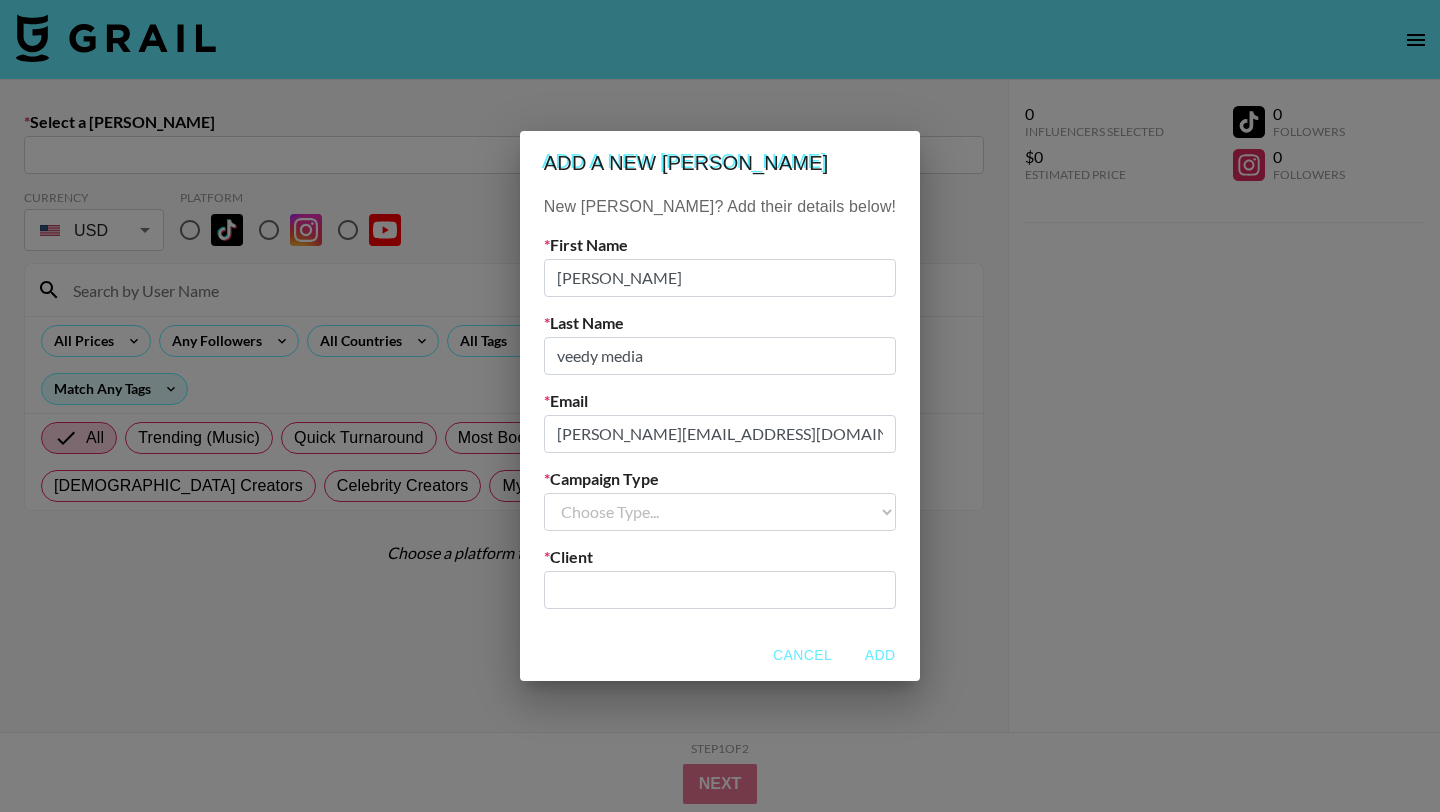 select on "Brand" 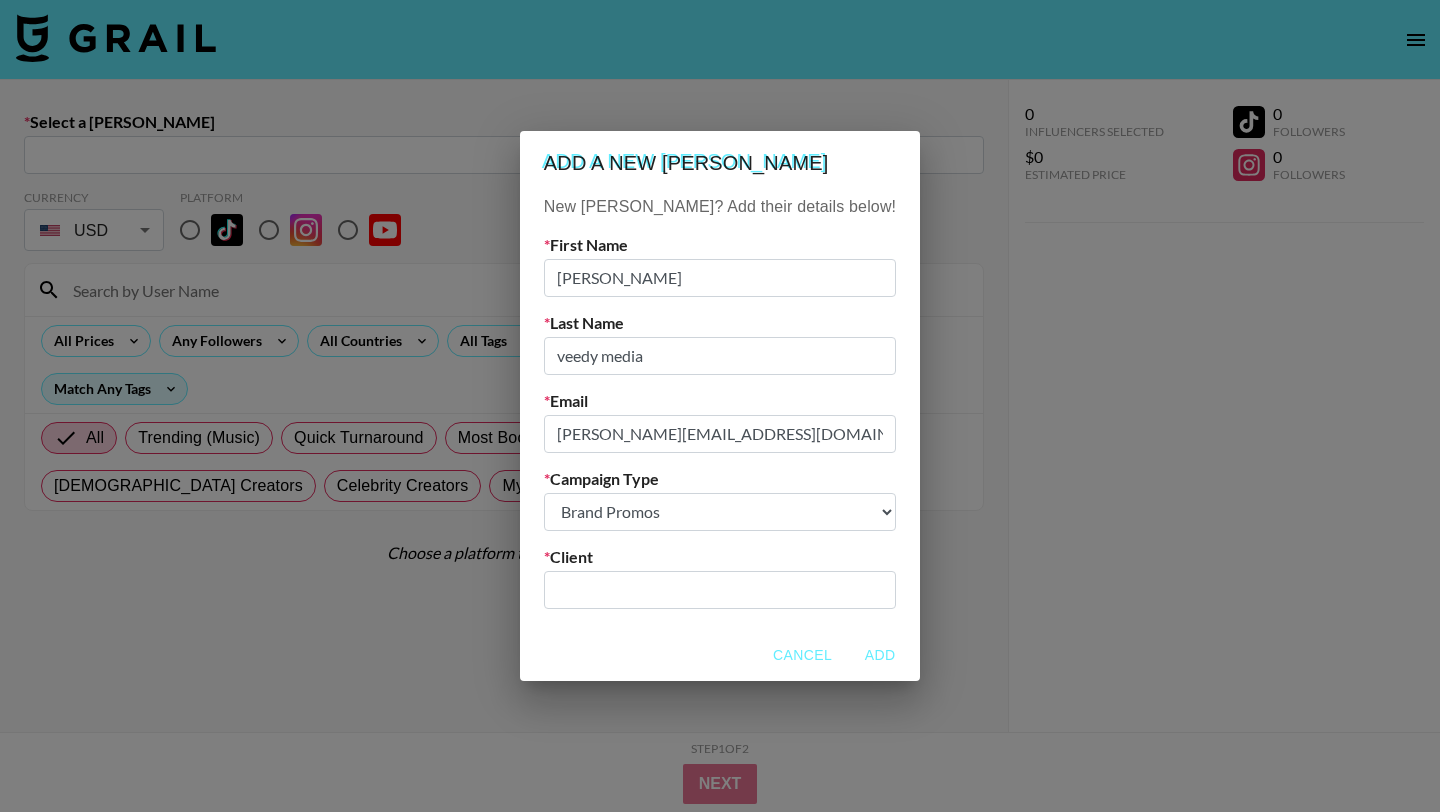 click at bounding box center (720, 589) 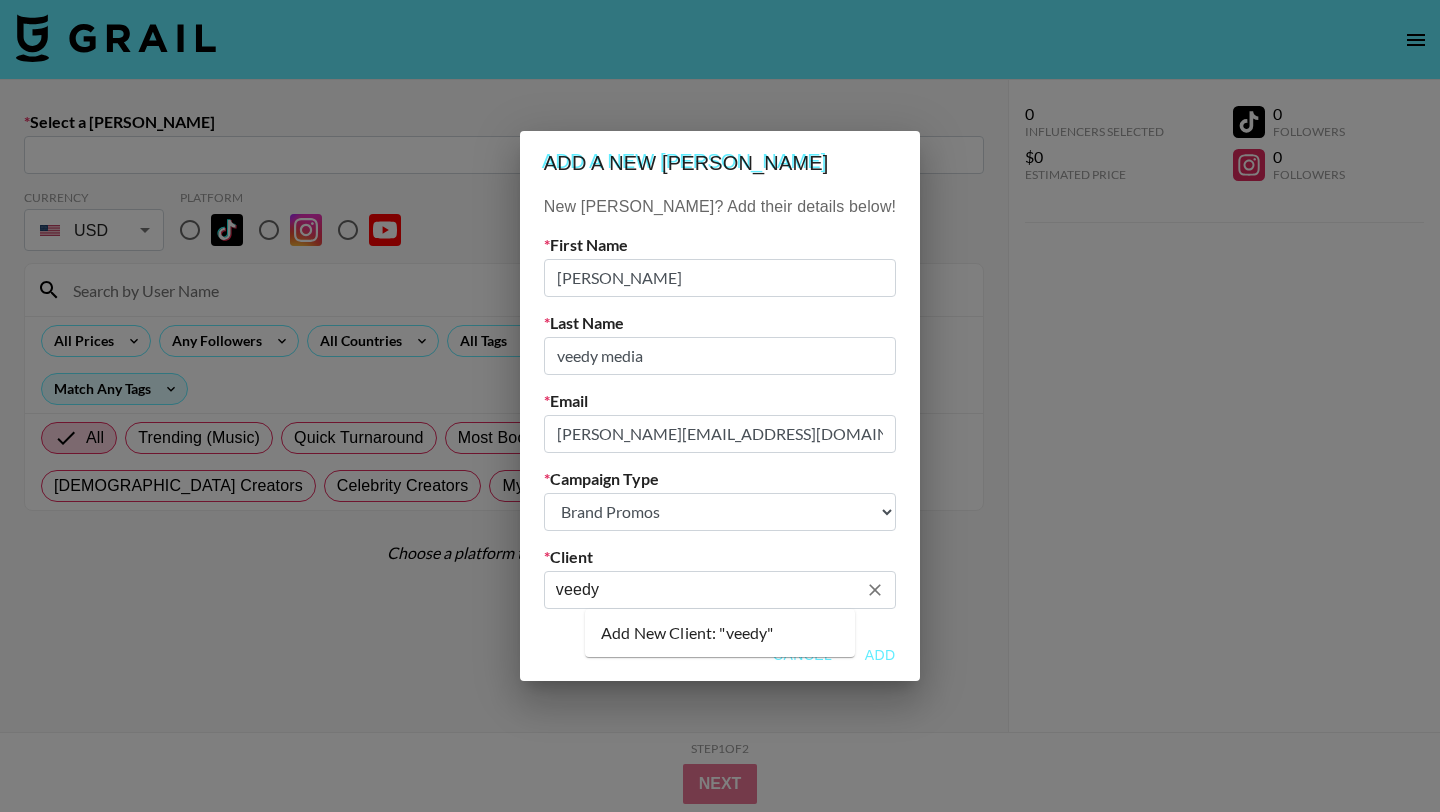 click on "Add New Client: "veedy"" at bounding box center (720, 633) 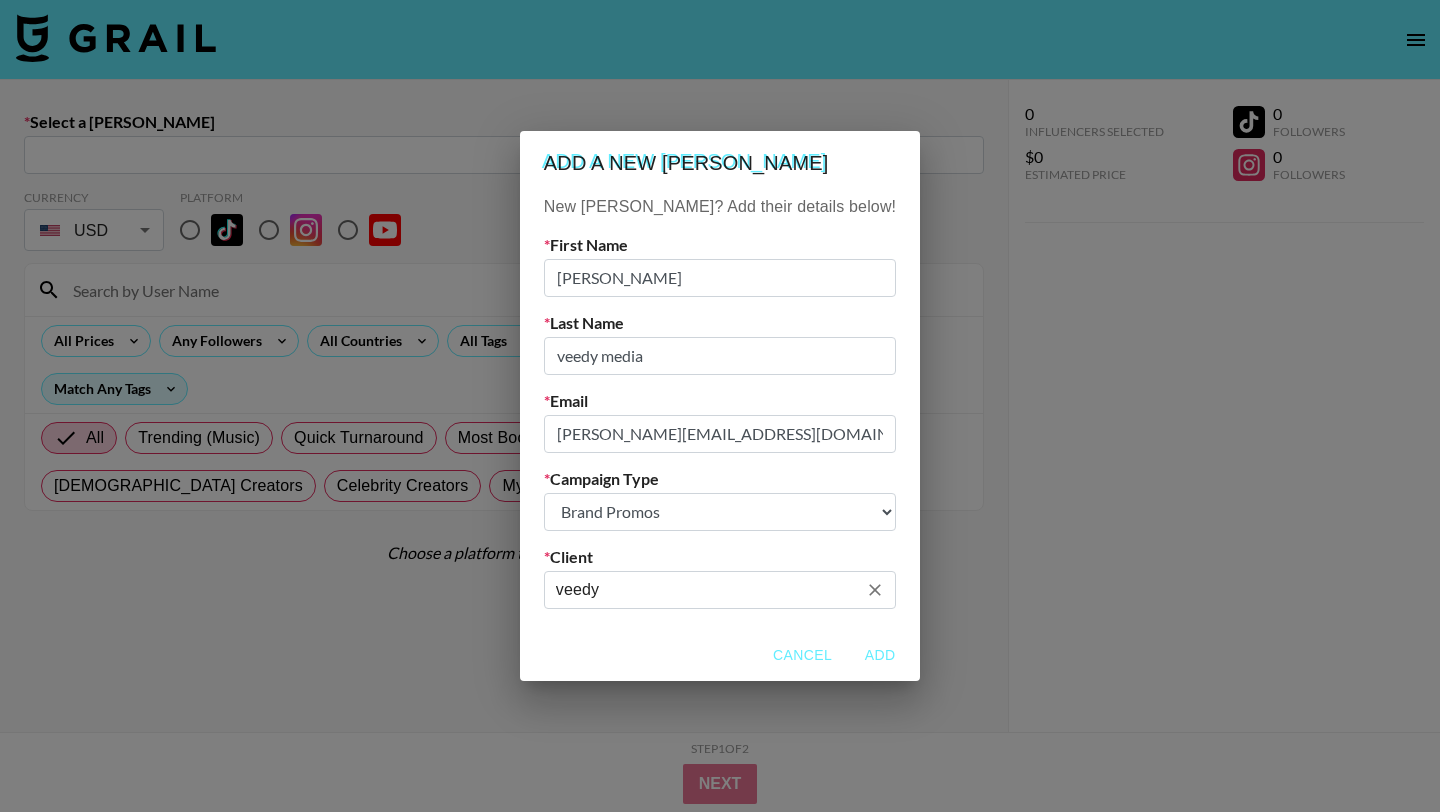 type on "veedy" 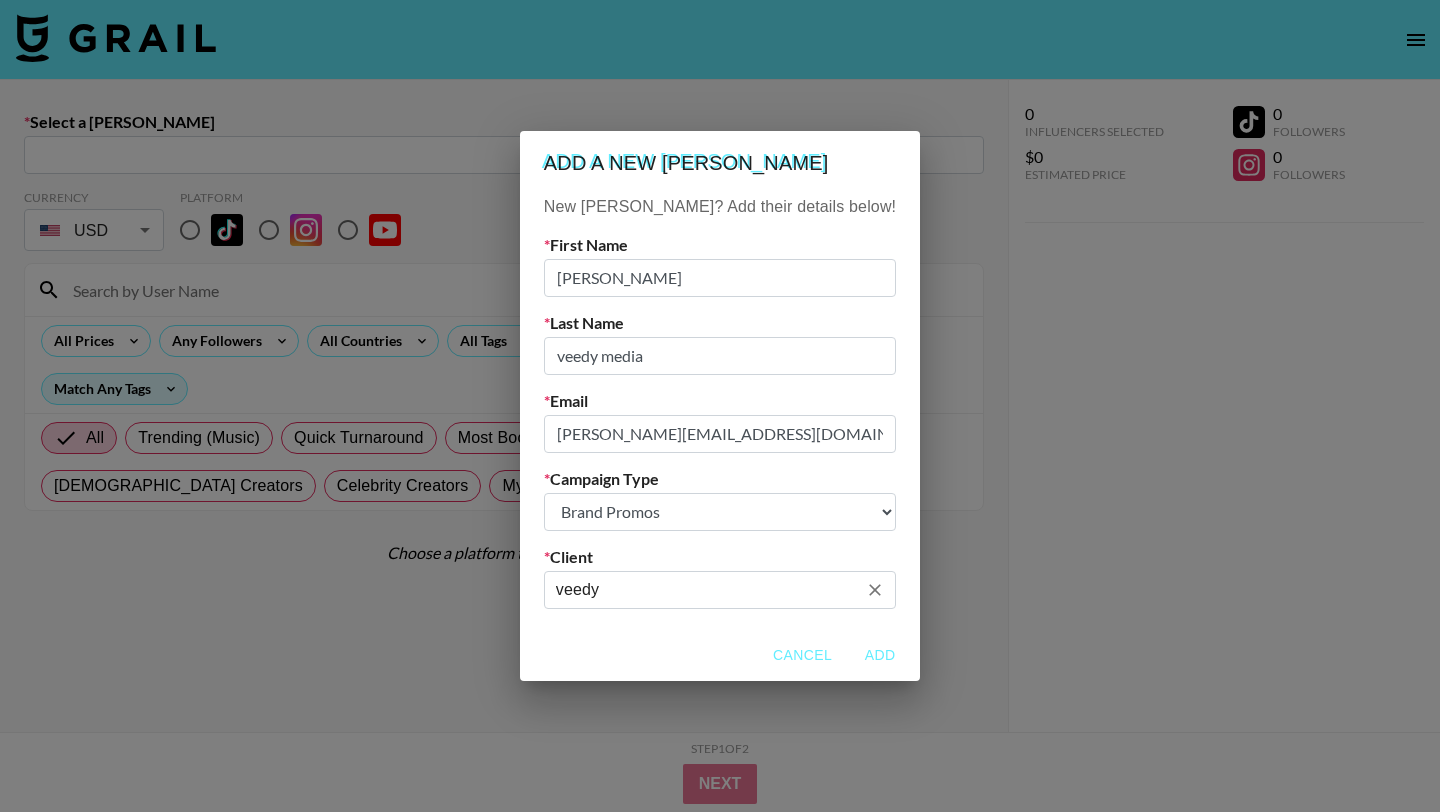click on "Cancel Add" at bounding box center (720, 655) 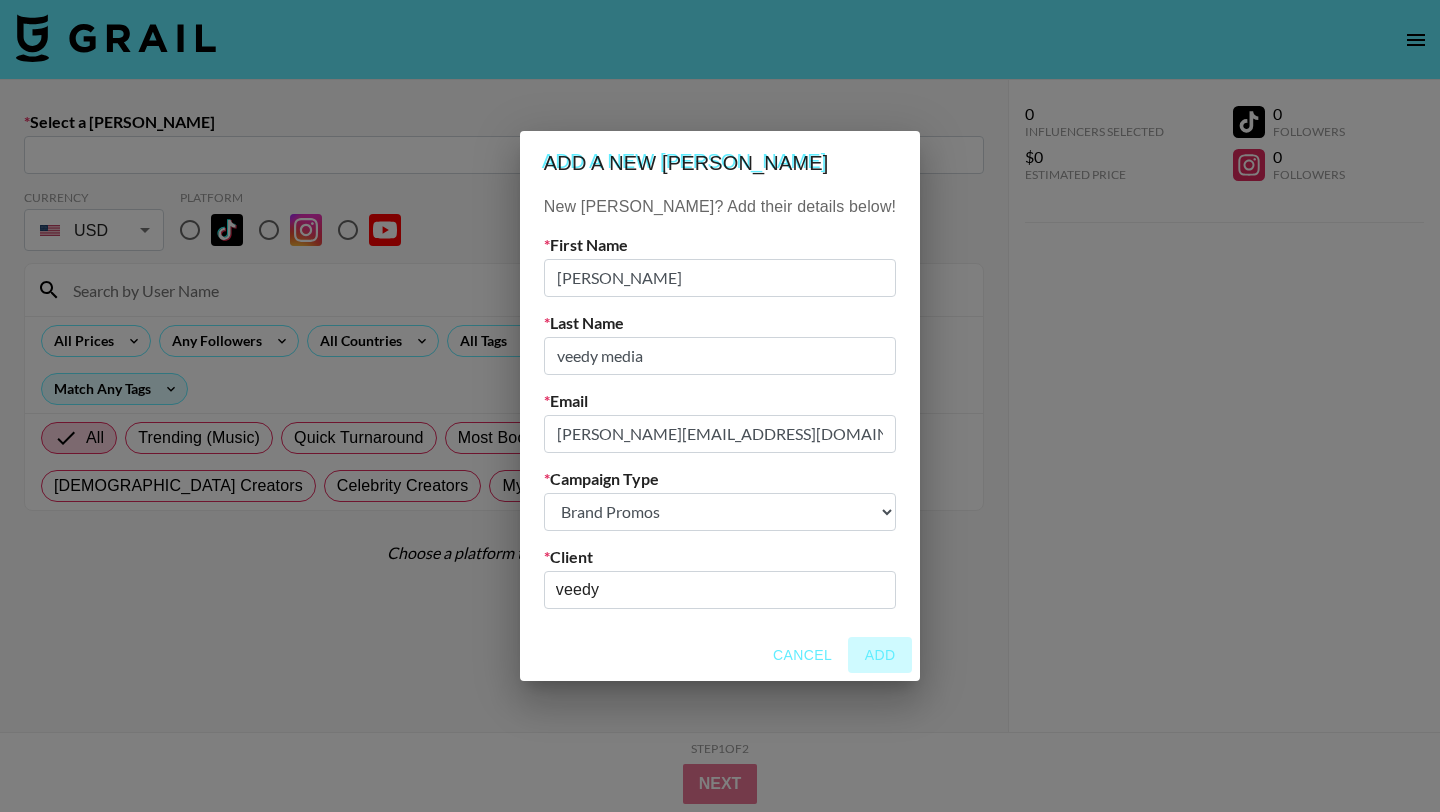 click on "Add" at bounding box center (880, 655) 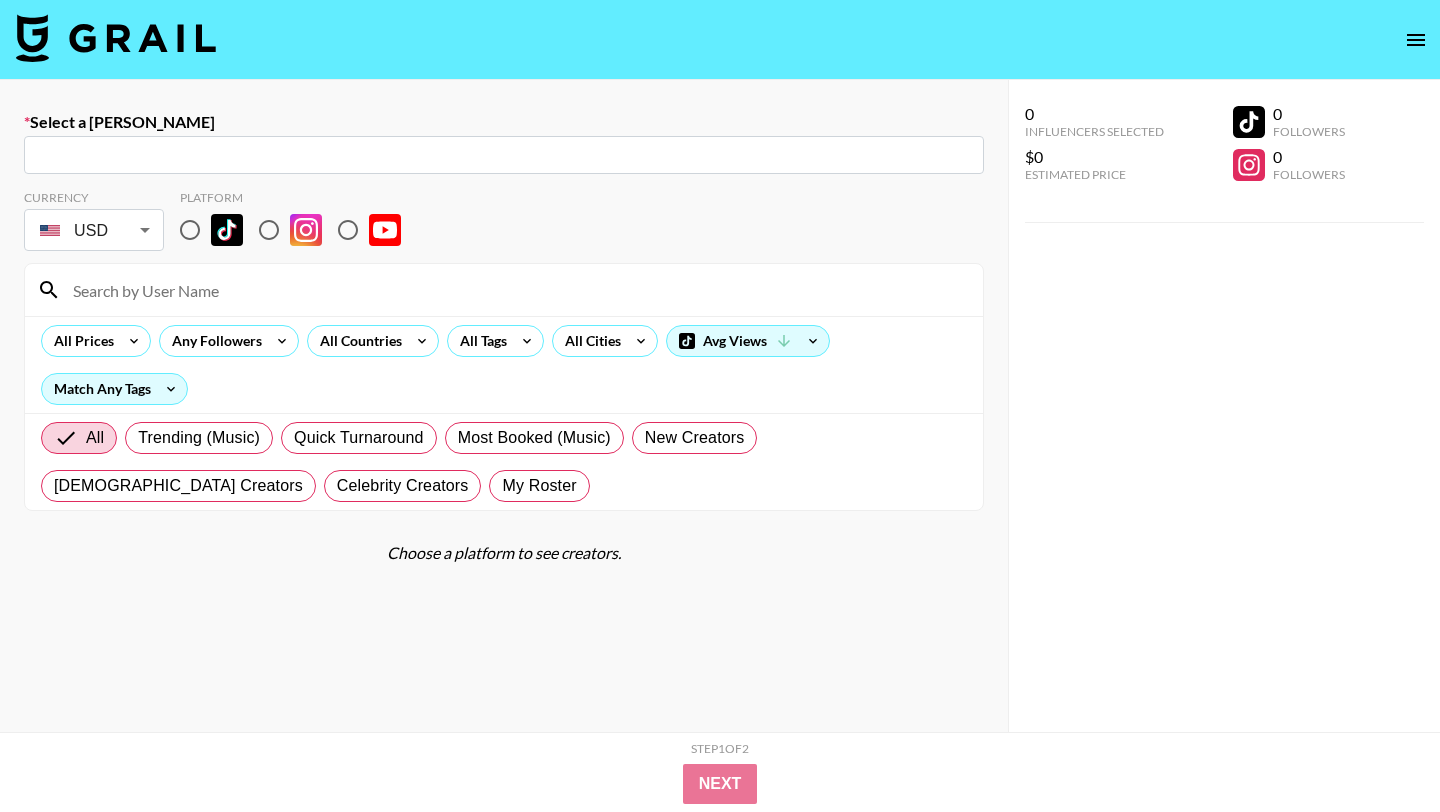 click at bounding box center [190, 230] 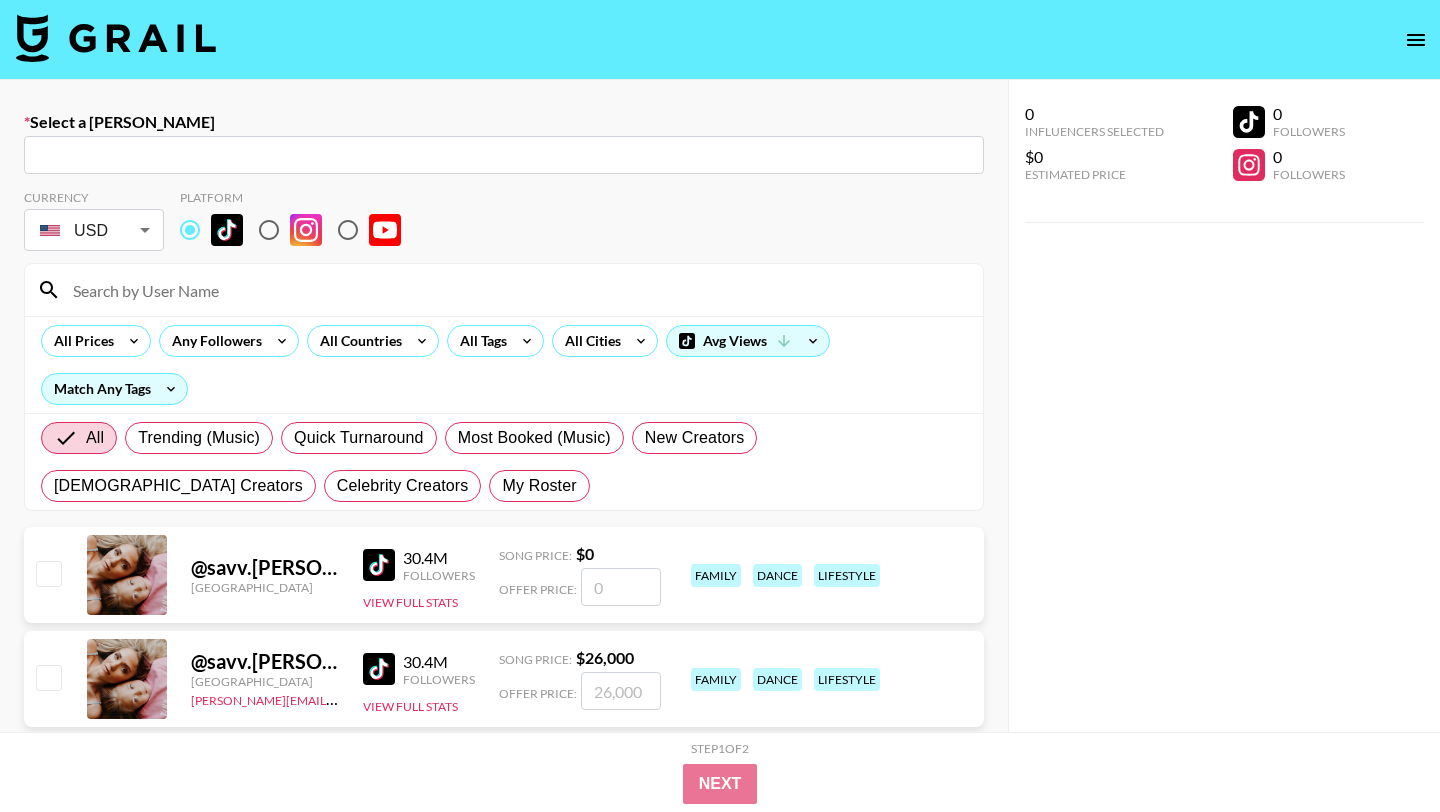 click at bounding box center (516, 290) 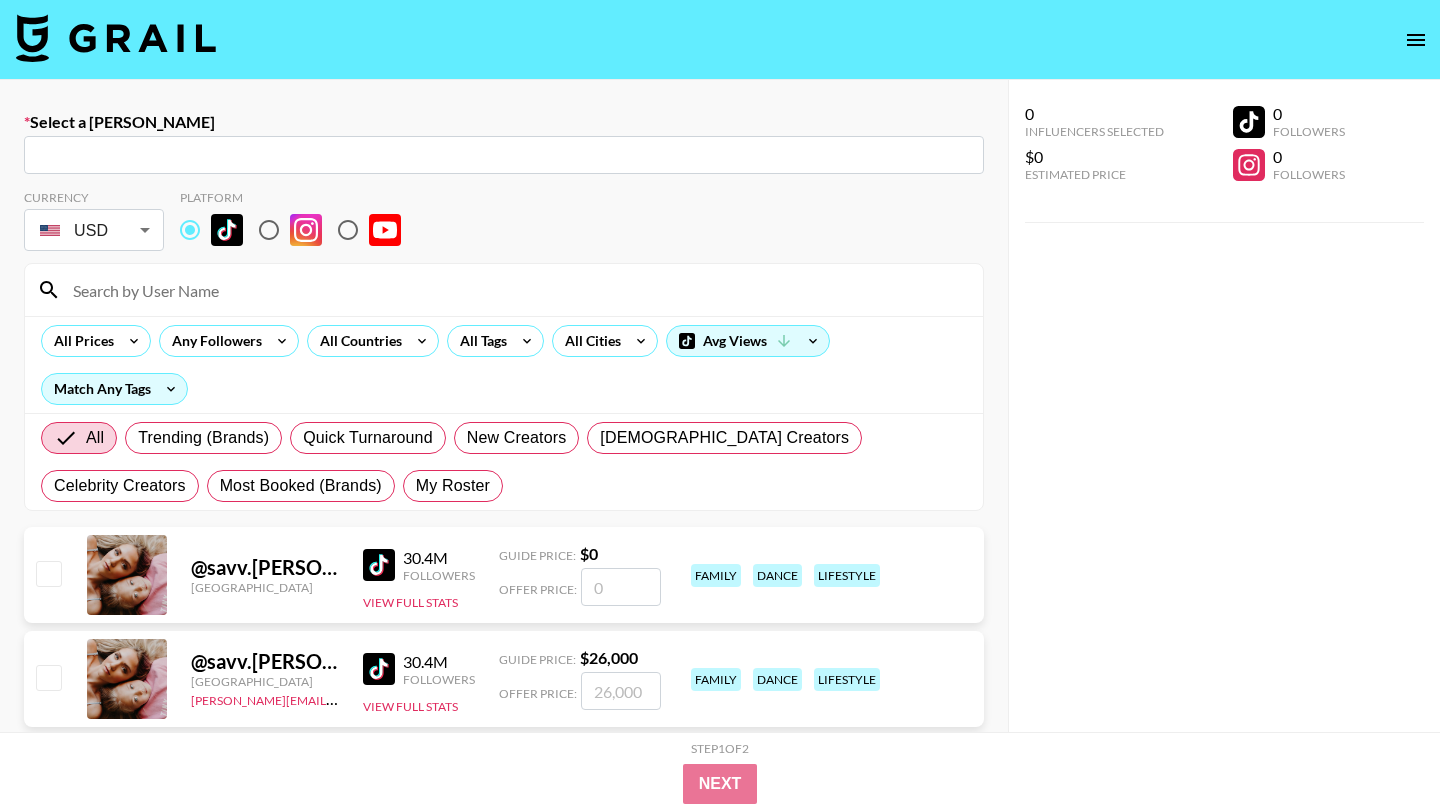 type on "eric@veedymedia.com: eric veedy media -- veedy -- Zb73Tc6BsDgB3Vt3Ghxs3WixM4m1" 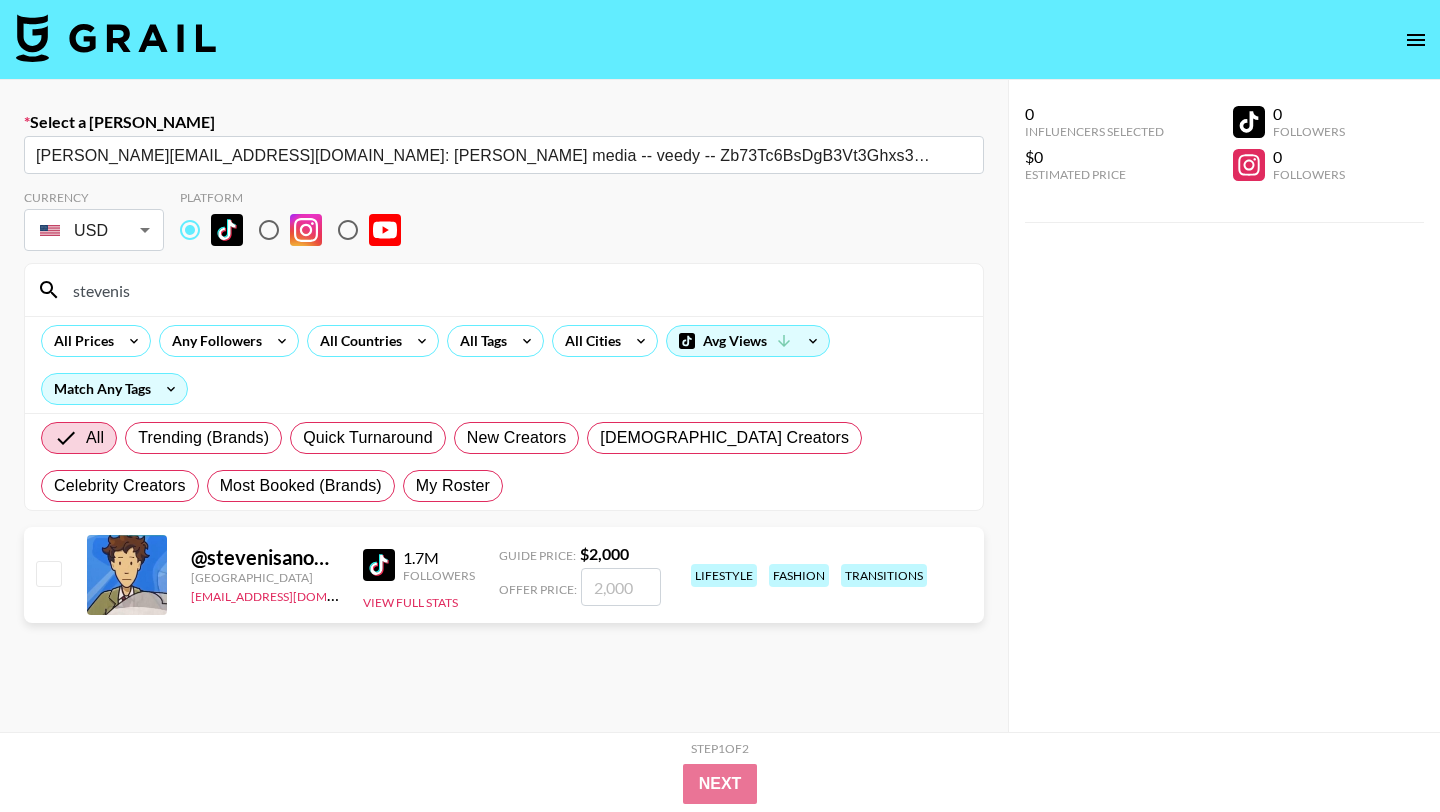 type on "stevenis" 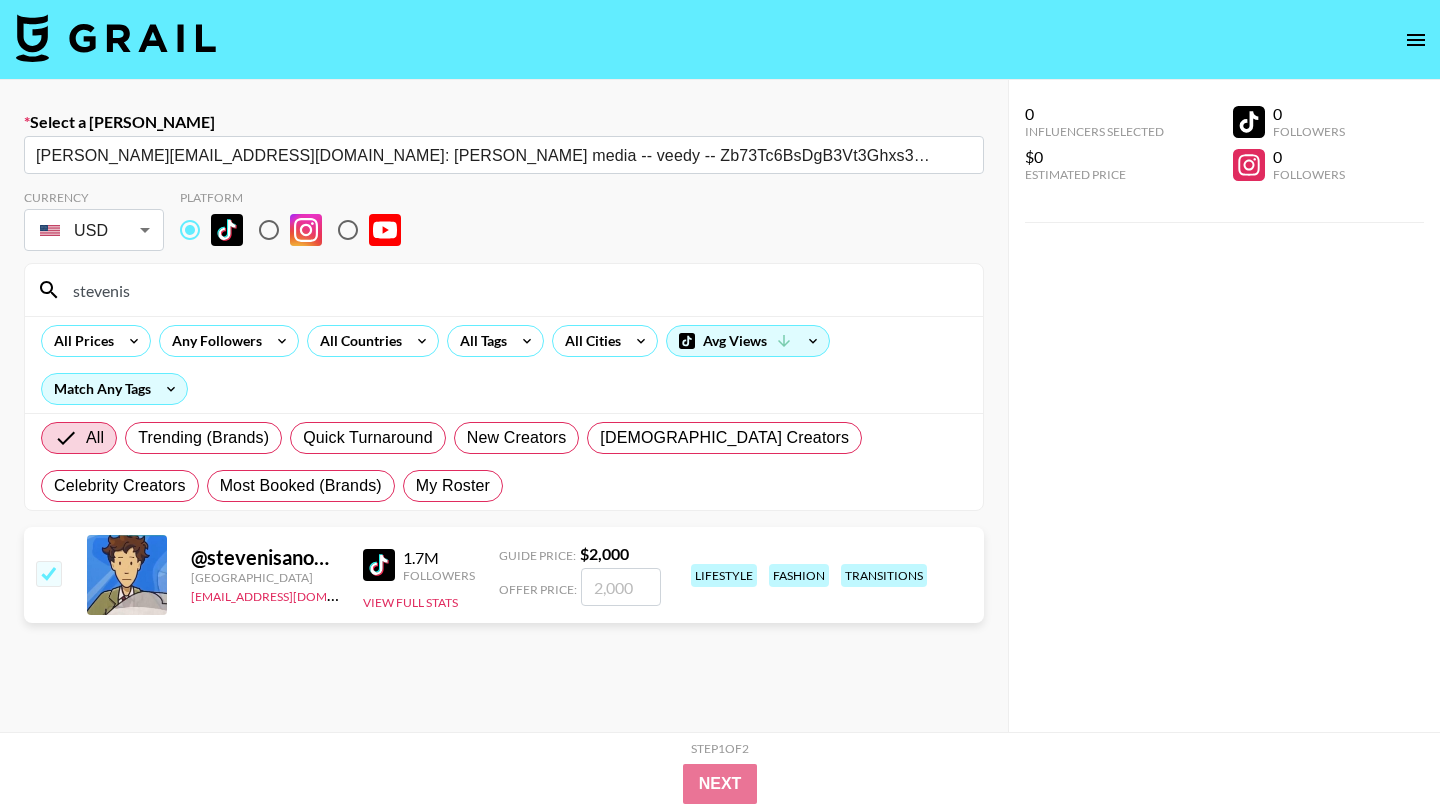 checkbox on "true" 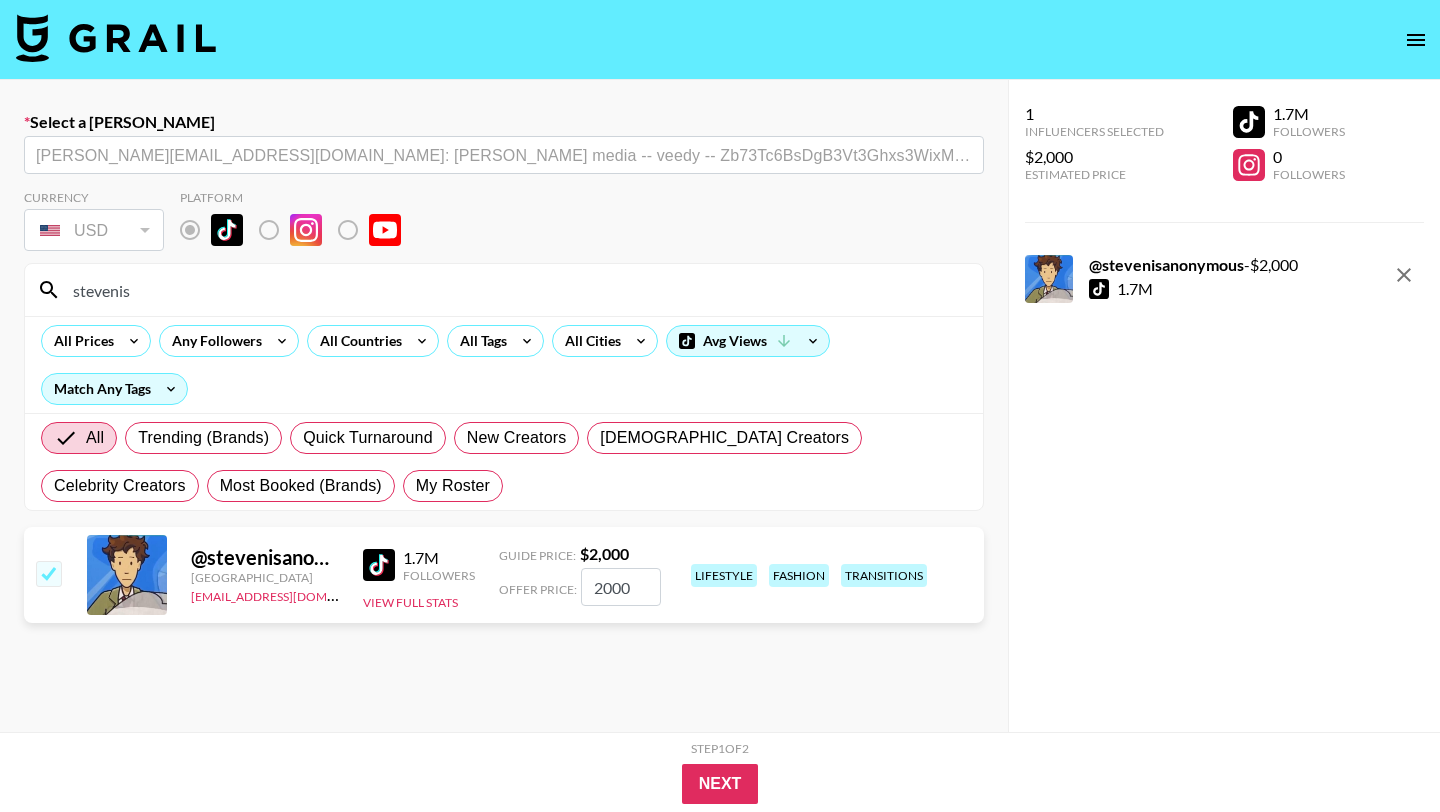click on "2000" at bounding box center [621, 587] 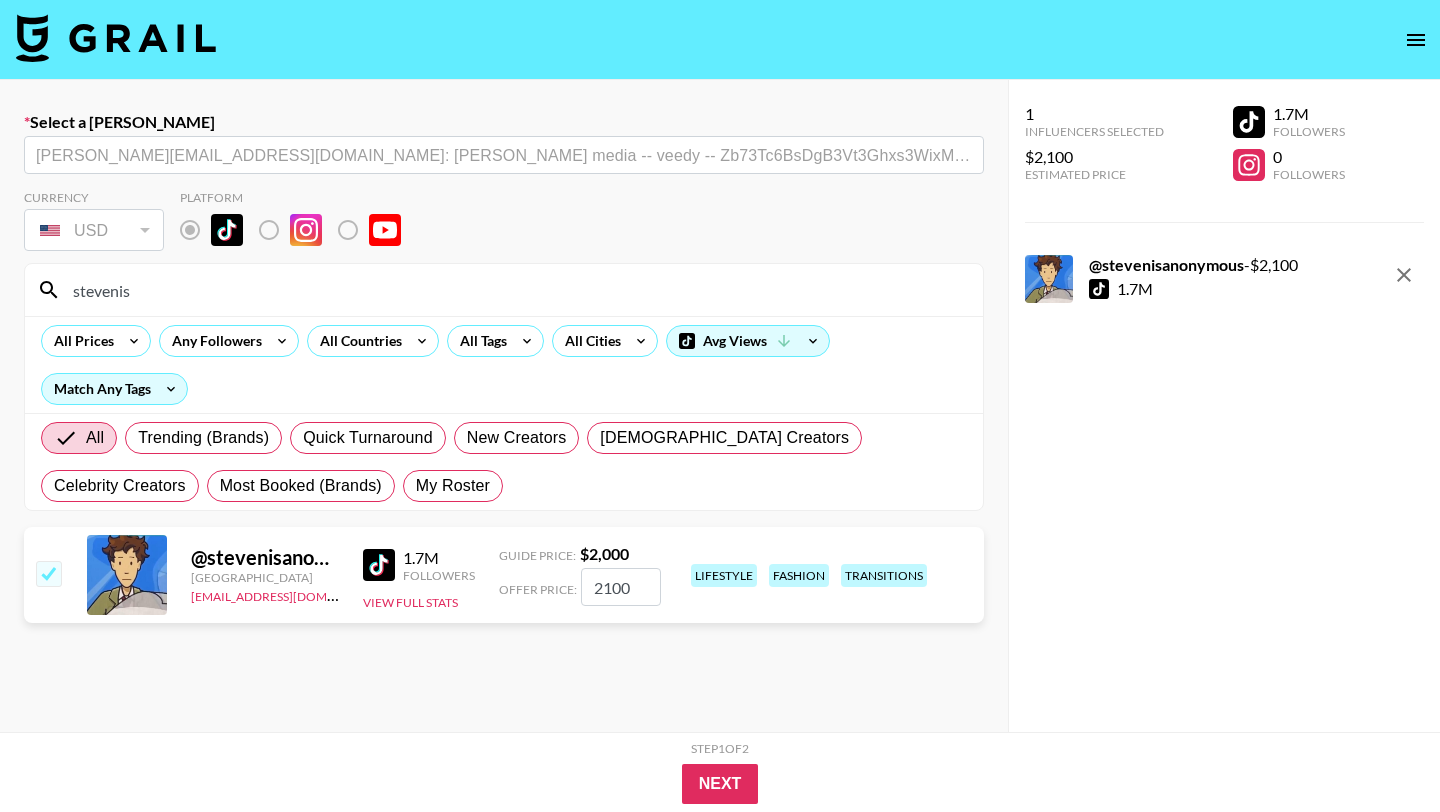type on "2100" 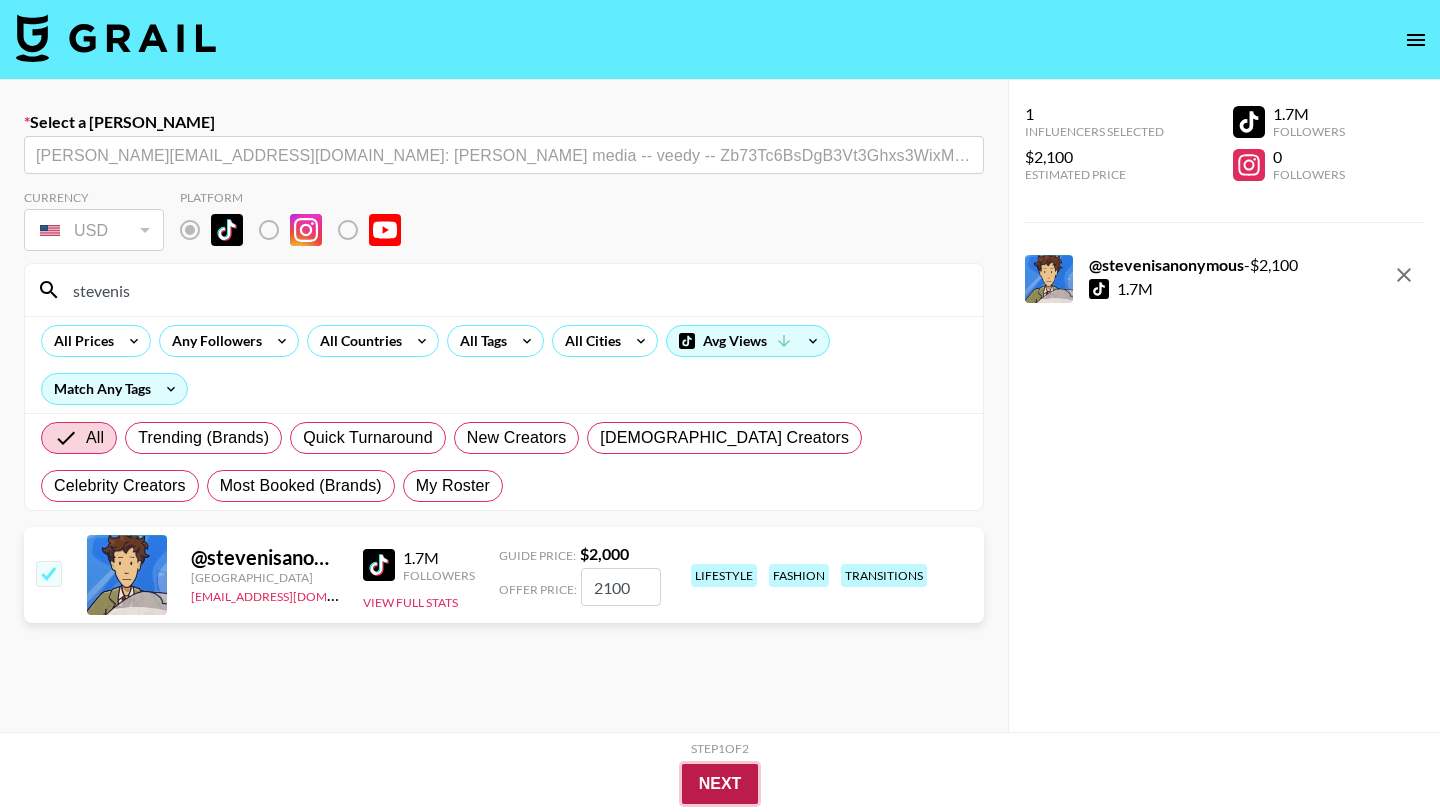 click on "Next" at bounding box center (720, 784) 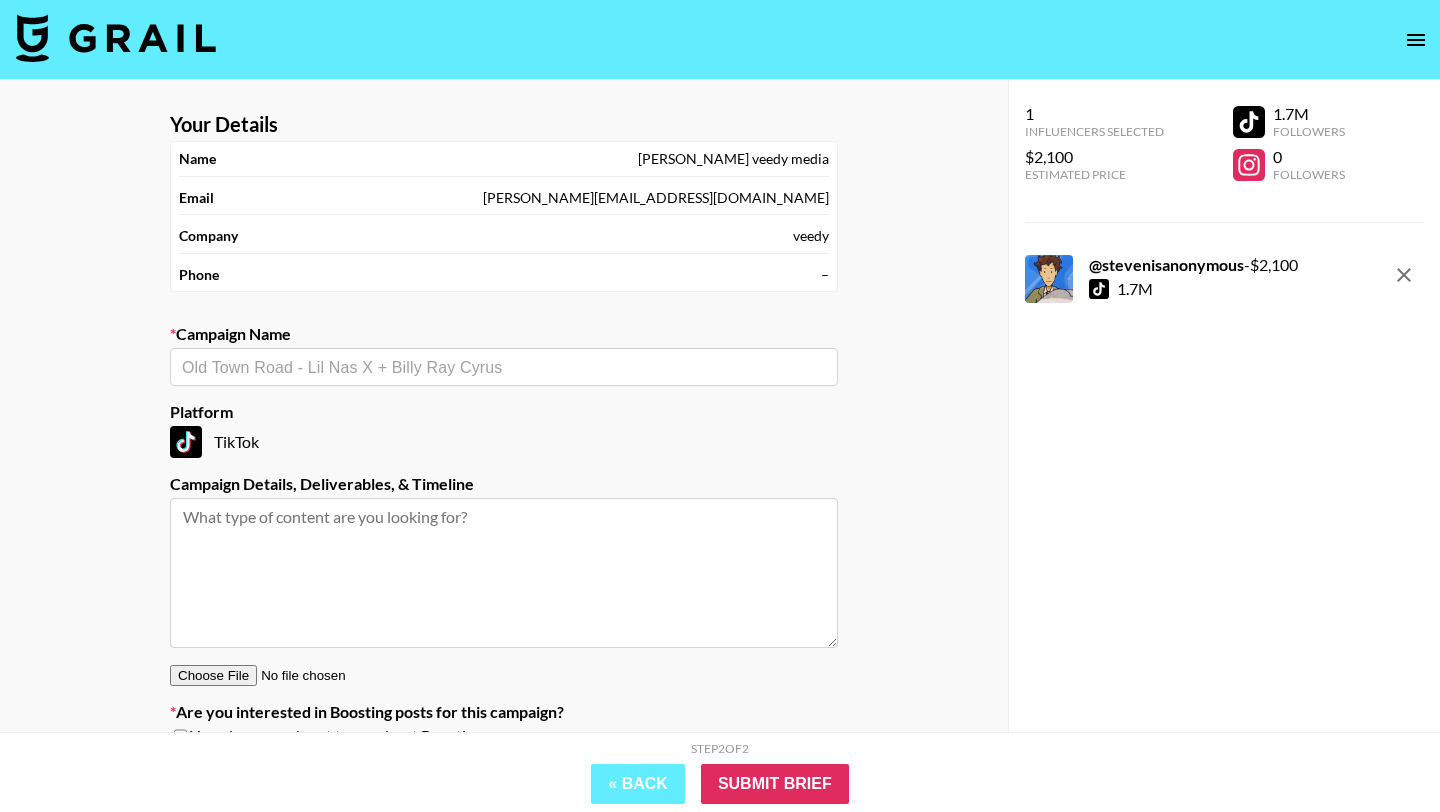 click at bounding box center (504, 367) 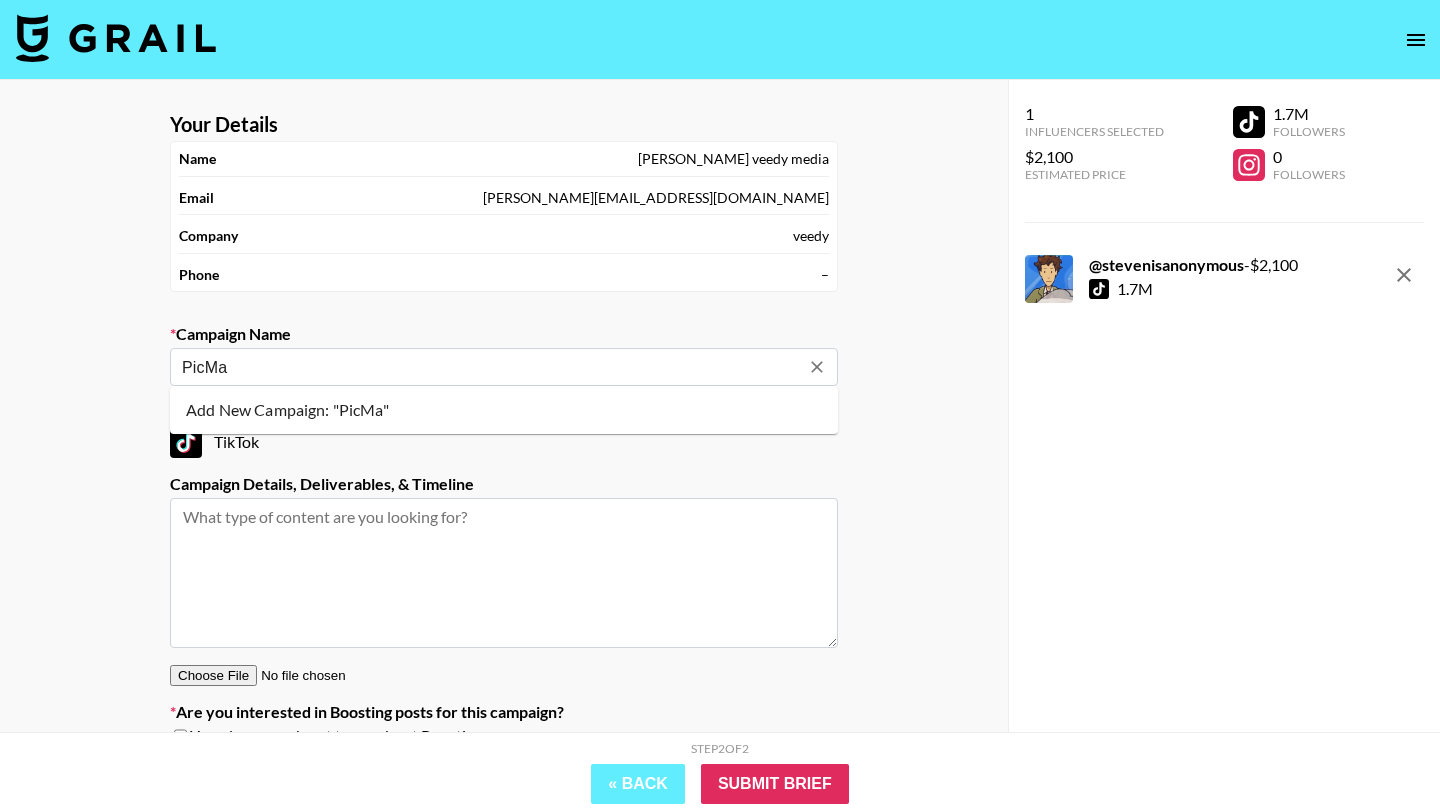 click on "Add New Campaign: "PicMa"" at bounding box center [504, 410] 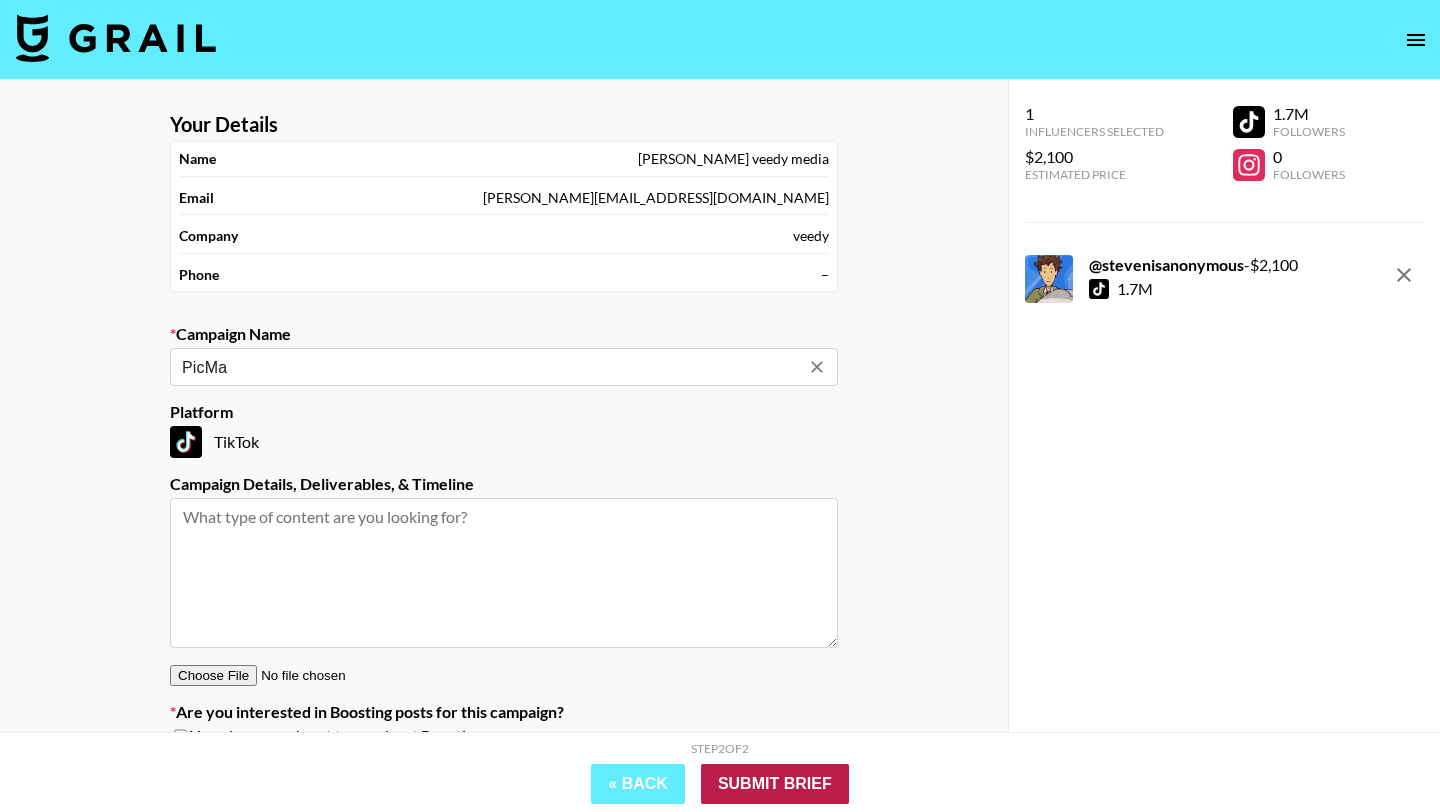type on "PicMa" 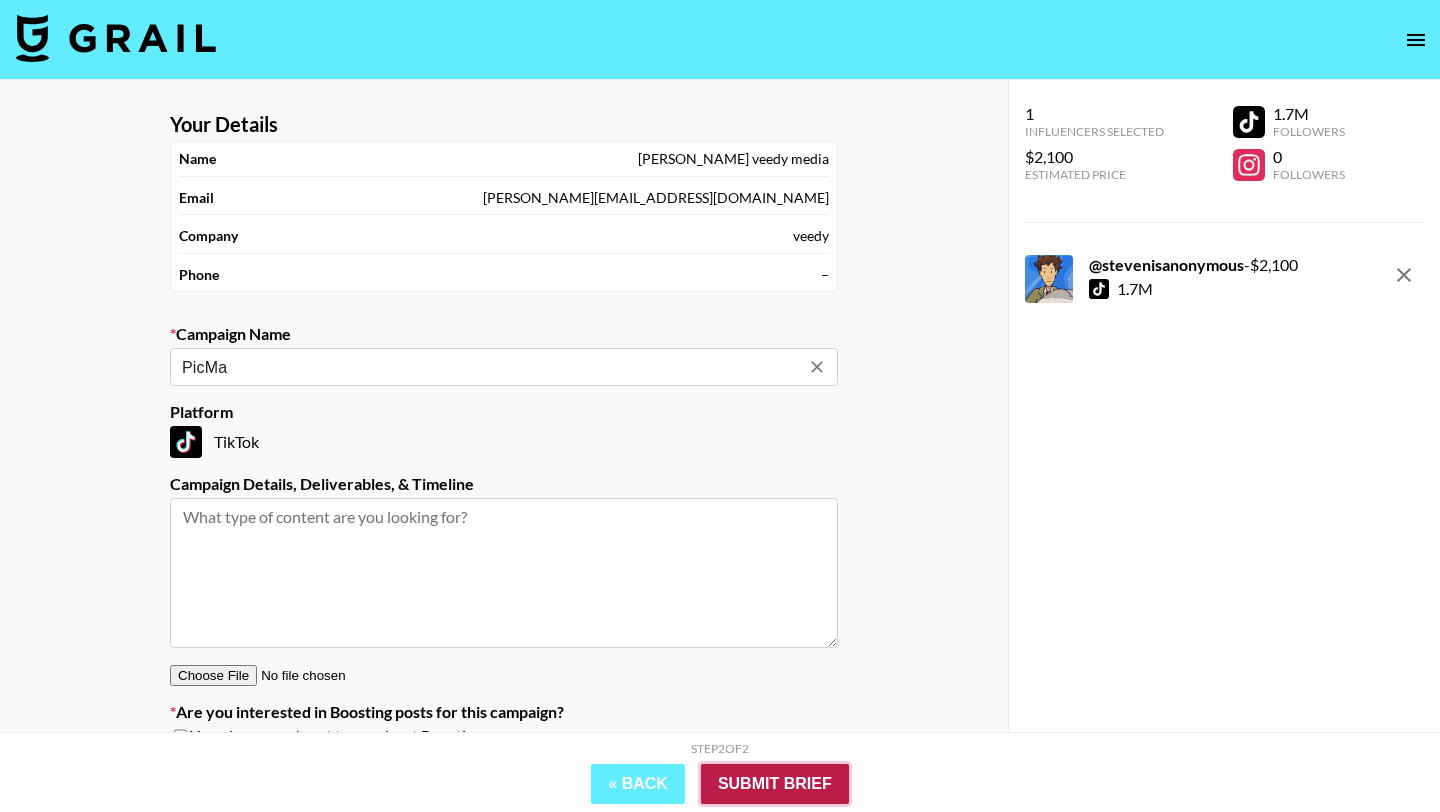 click on "Submit Brief" at bounding box center [775, 784] 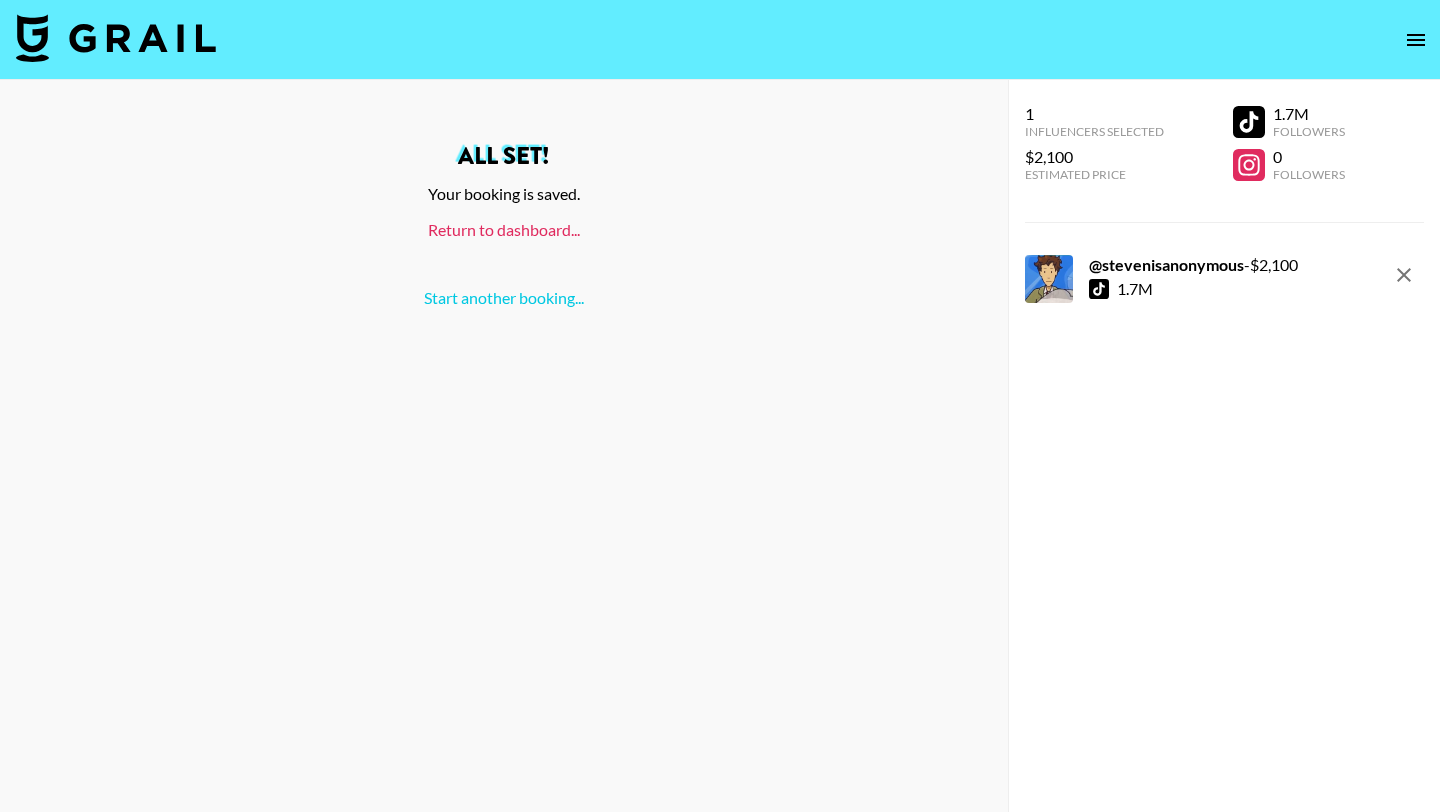 click on "Return to dashboard..." at bounding box center (504, 229) 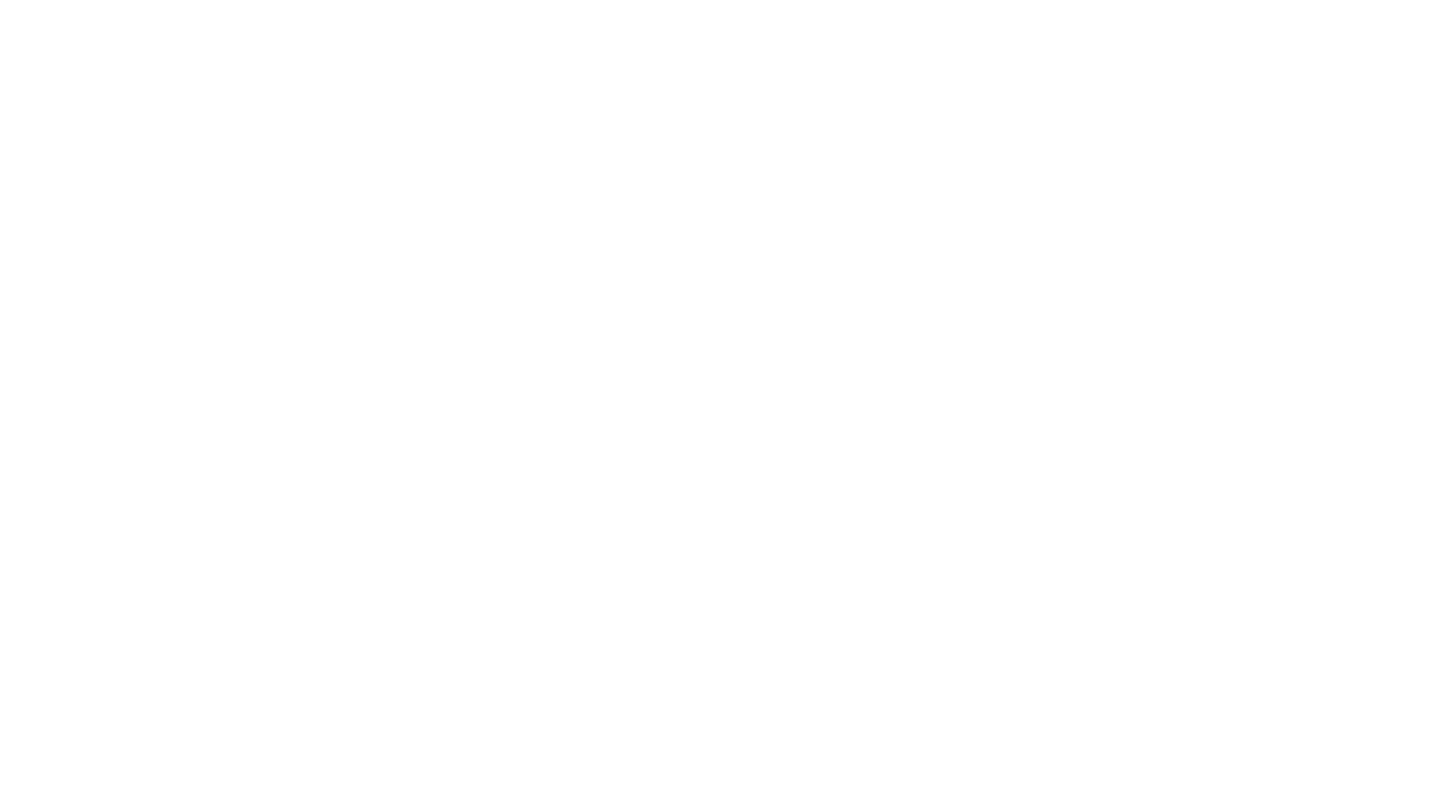 scroll, scrollTop: 0, scrollLeft: 0, axis: both 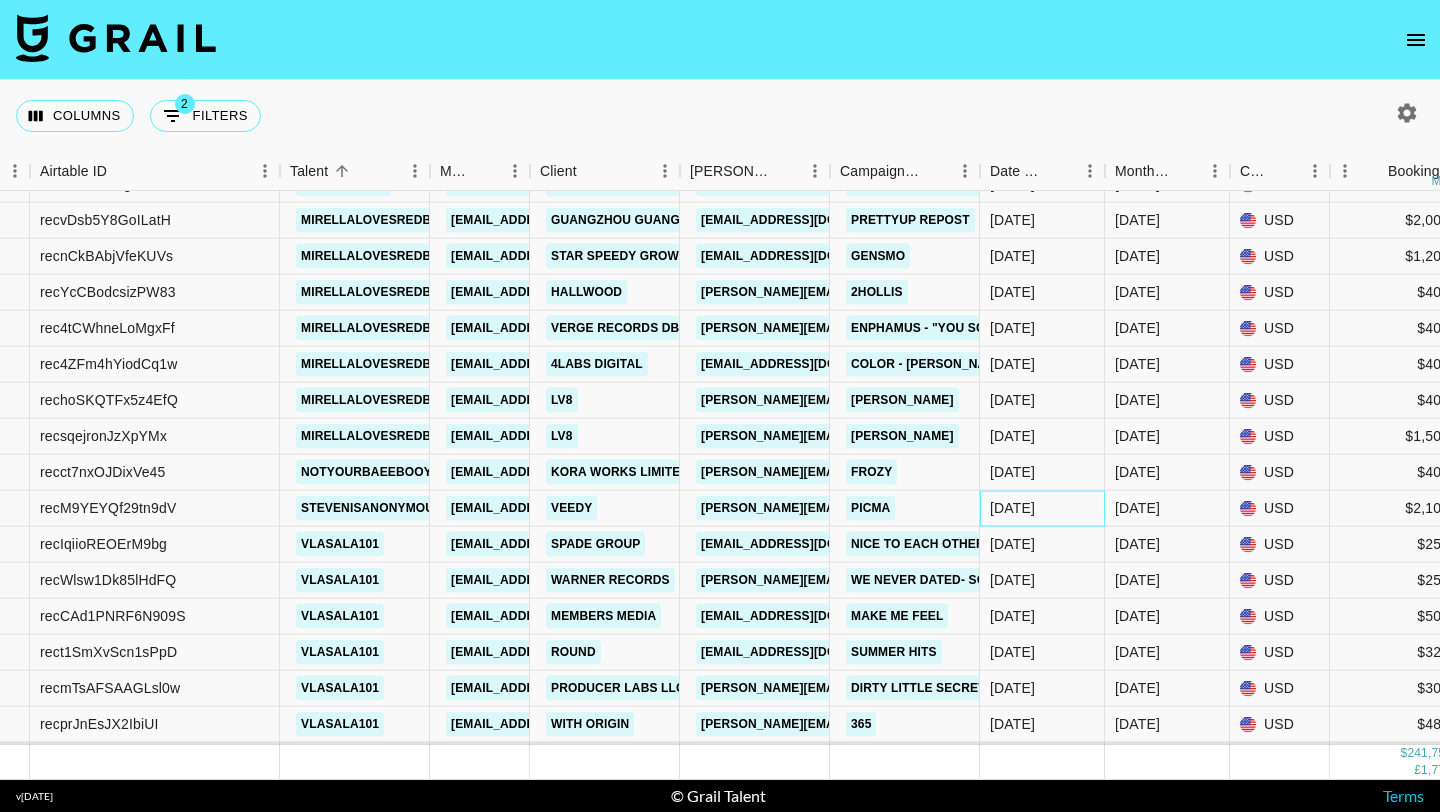 click on "7/21/2025" at bounding box center [1012, 508] 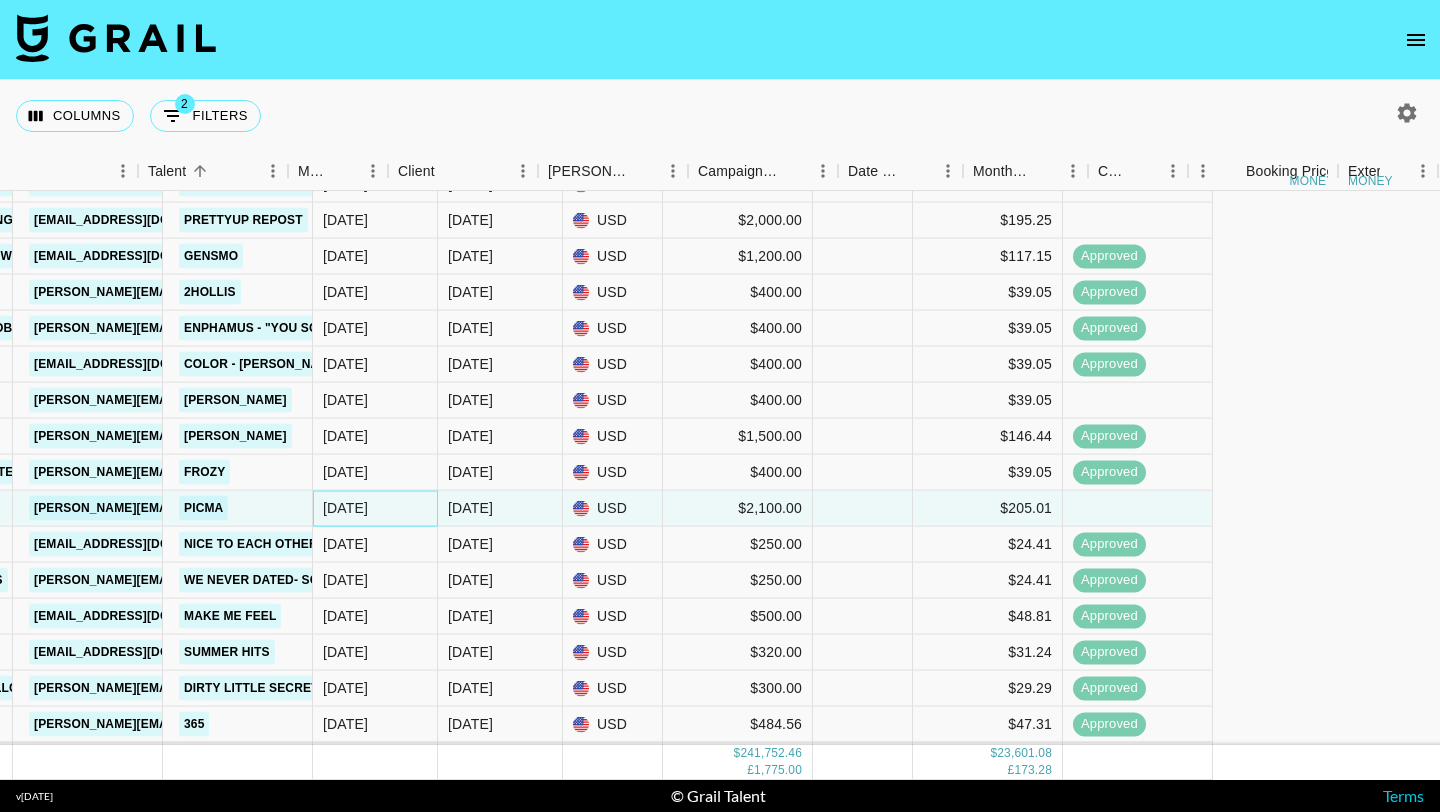 scroll, scrollTop: 15849, scrollLeft: 1575, axis: both 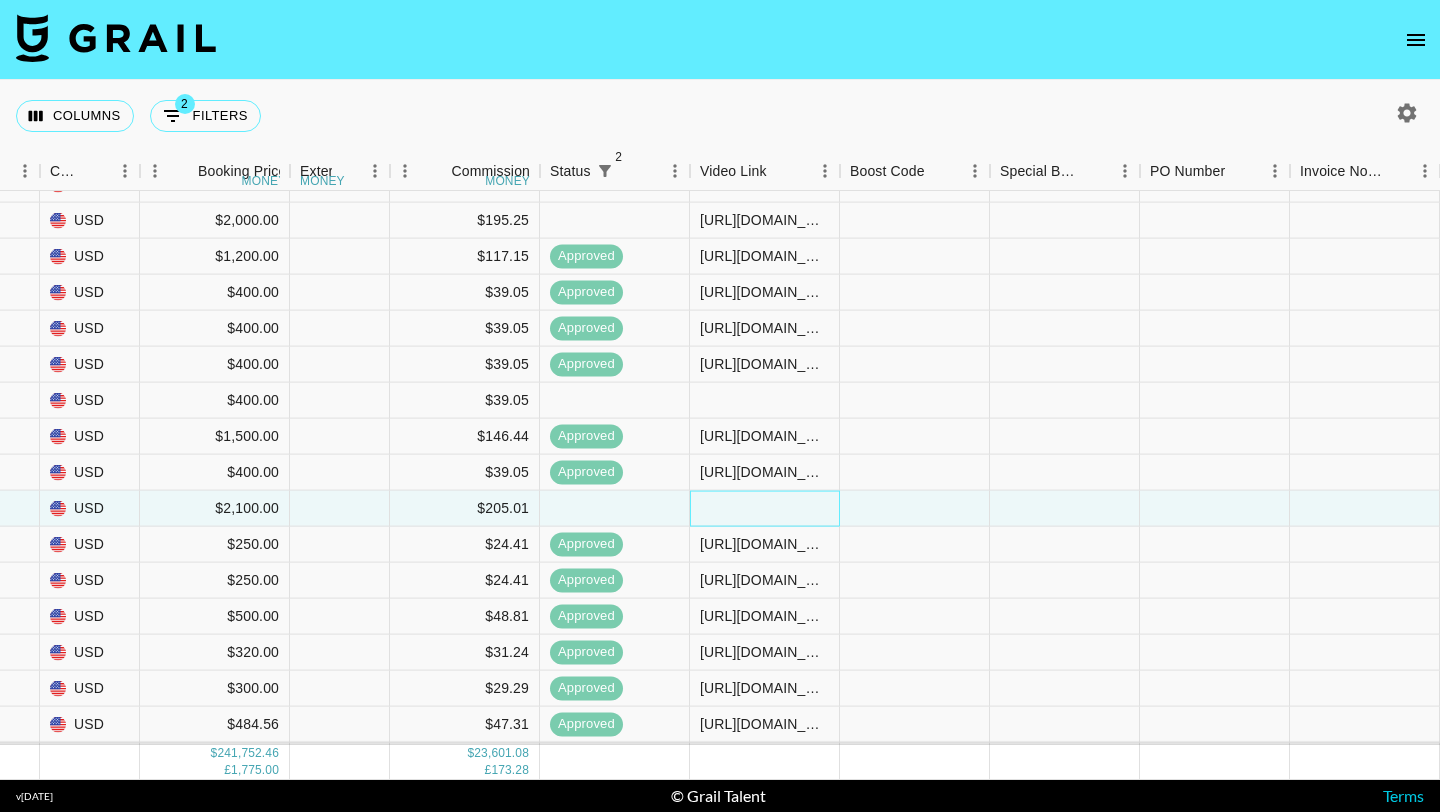 click at bounding box center (765, 509) 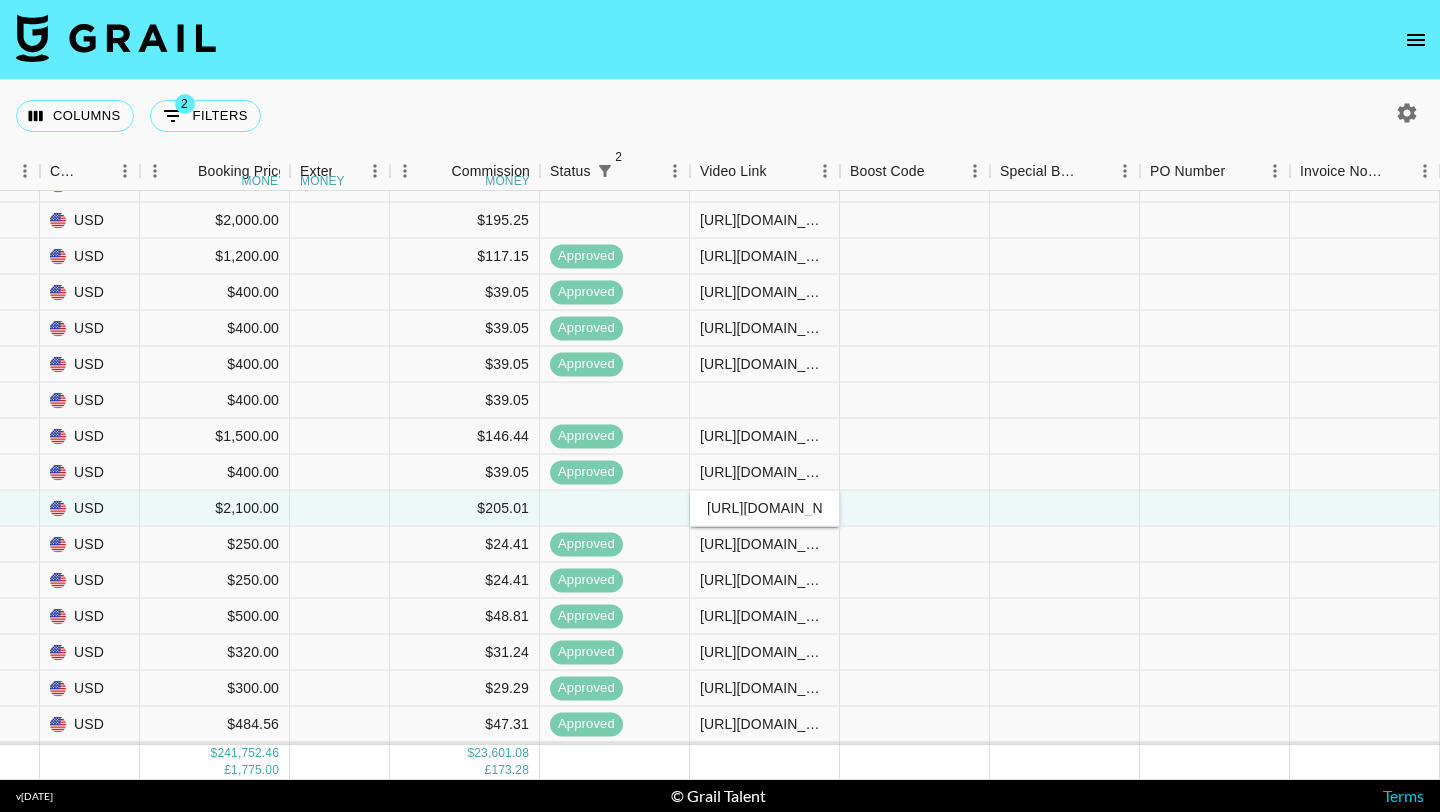 scroll, scrollTop: 0, scrollLeft: 833, axis: horizontal 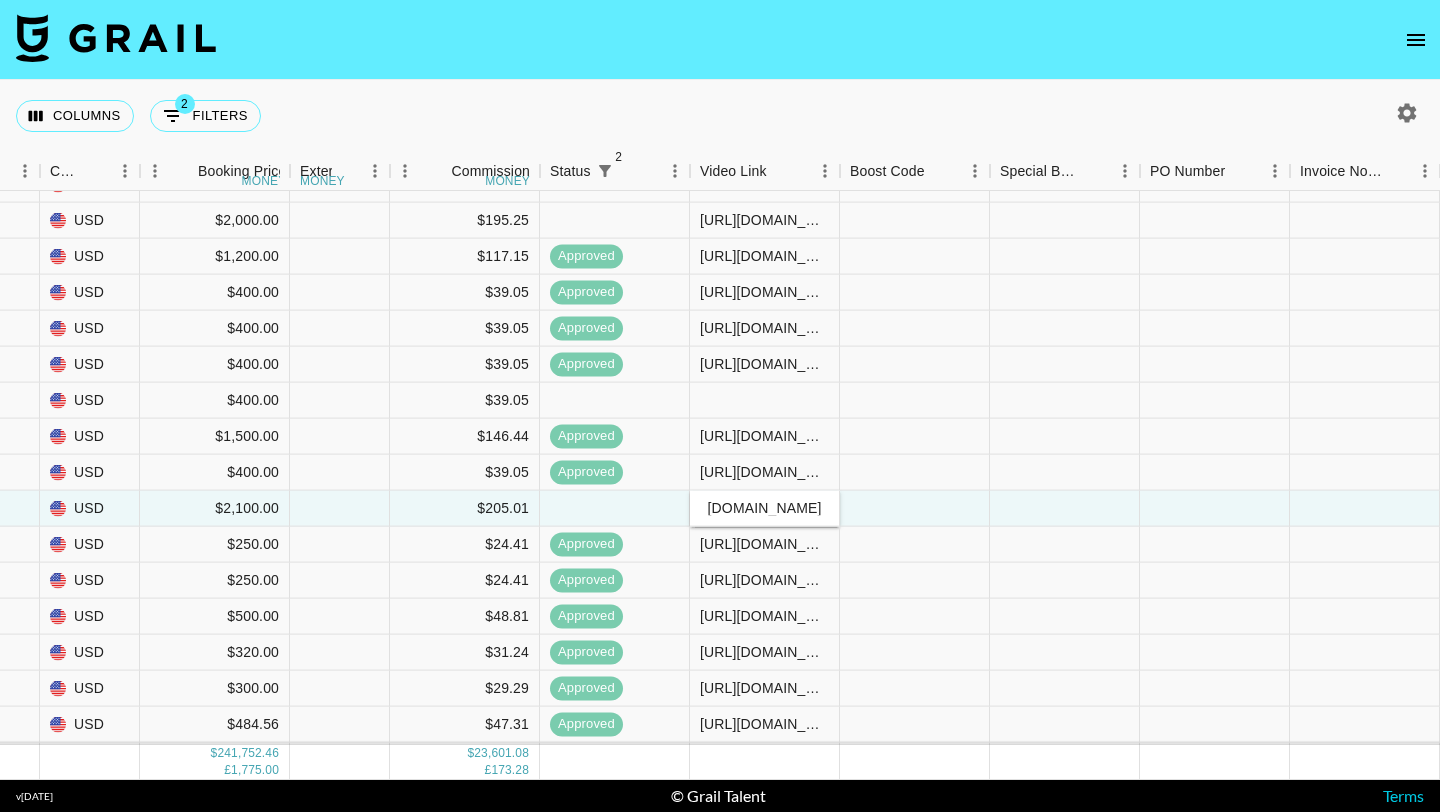 type on "https://www.tiktok.com/@stevenisanonymous/video/7529265681670458637?is_from_webapp=1&sender_device=pc&web_id=7407754690821817902" 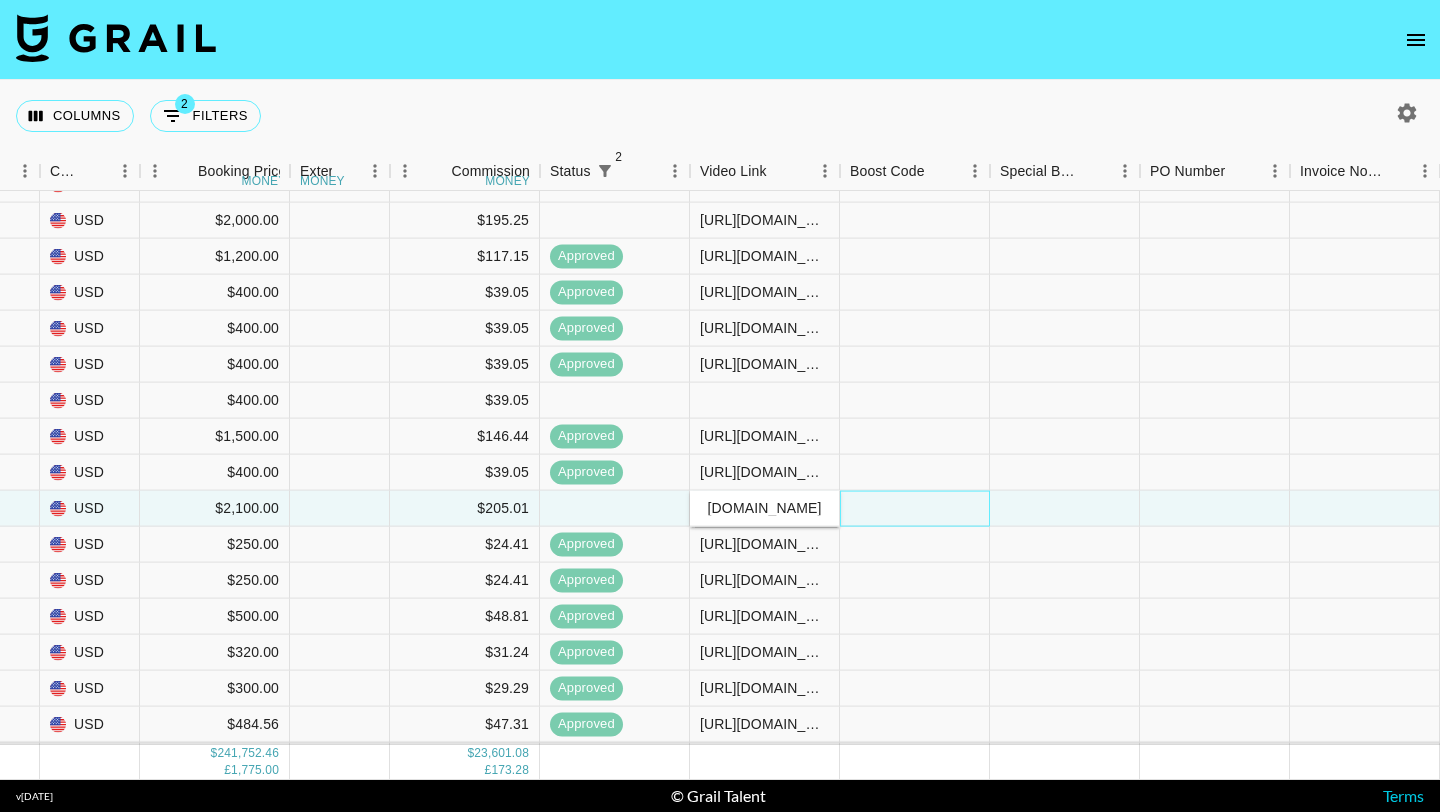 click at bounding box center (915, 509) 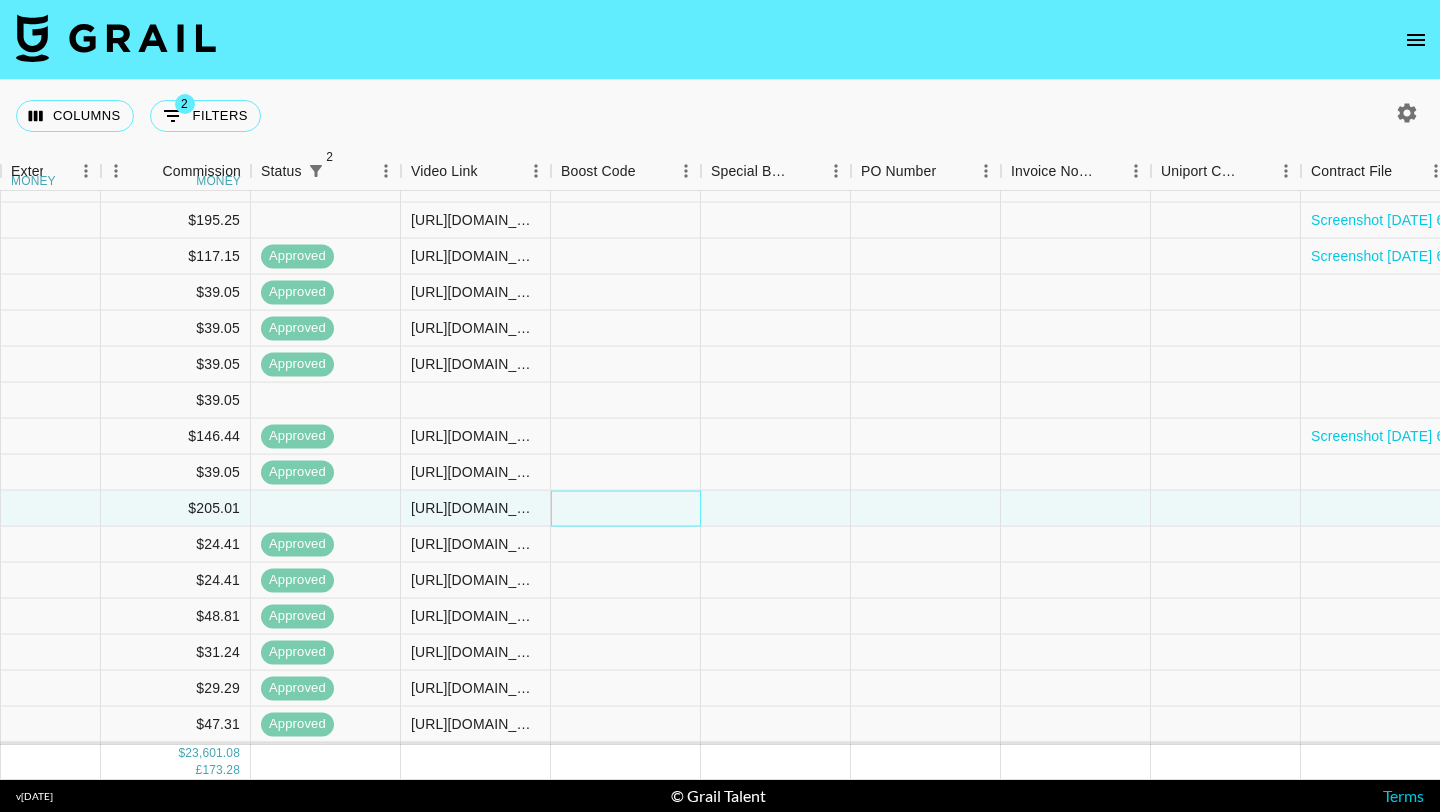 scroll, scrollTop: 15849, scrollLeft: 2405, axis: both 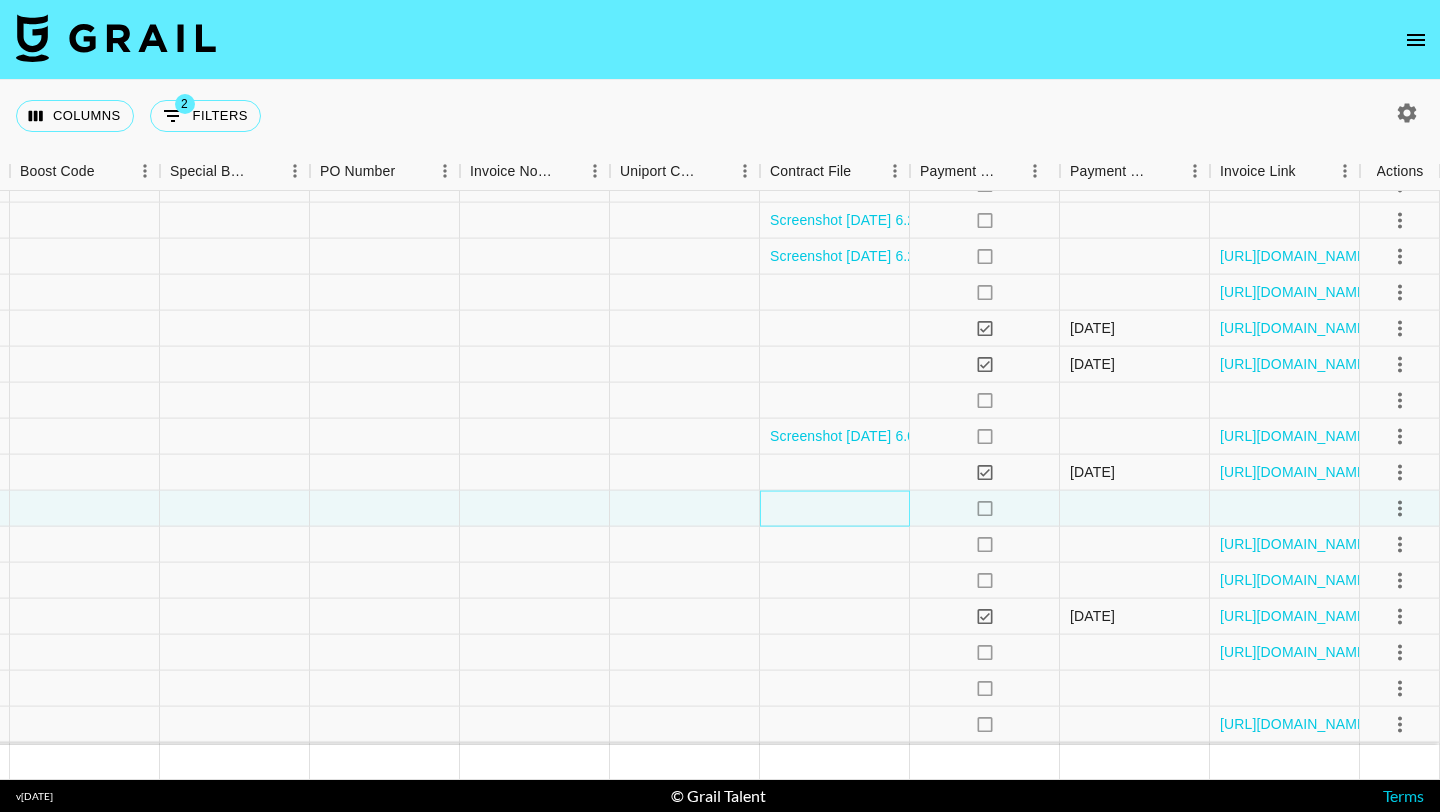 click at bounding box center (835, 509) 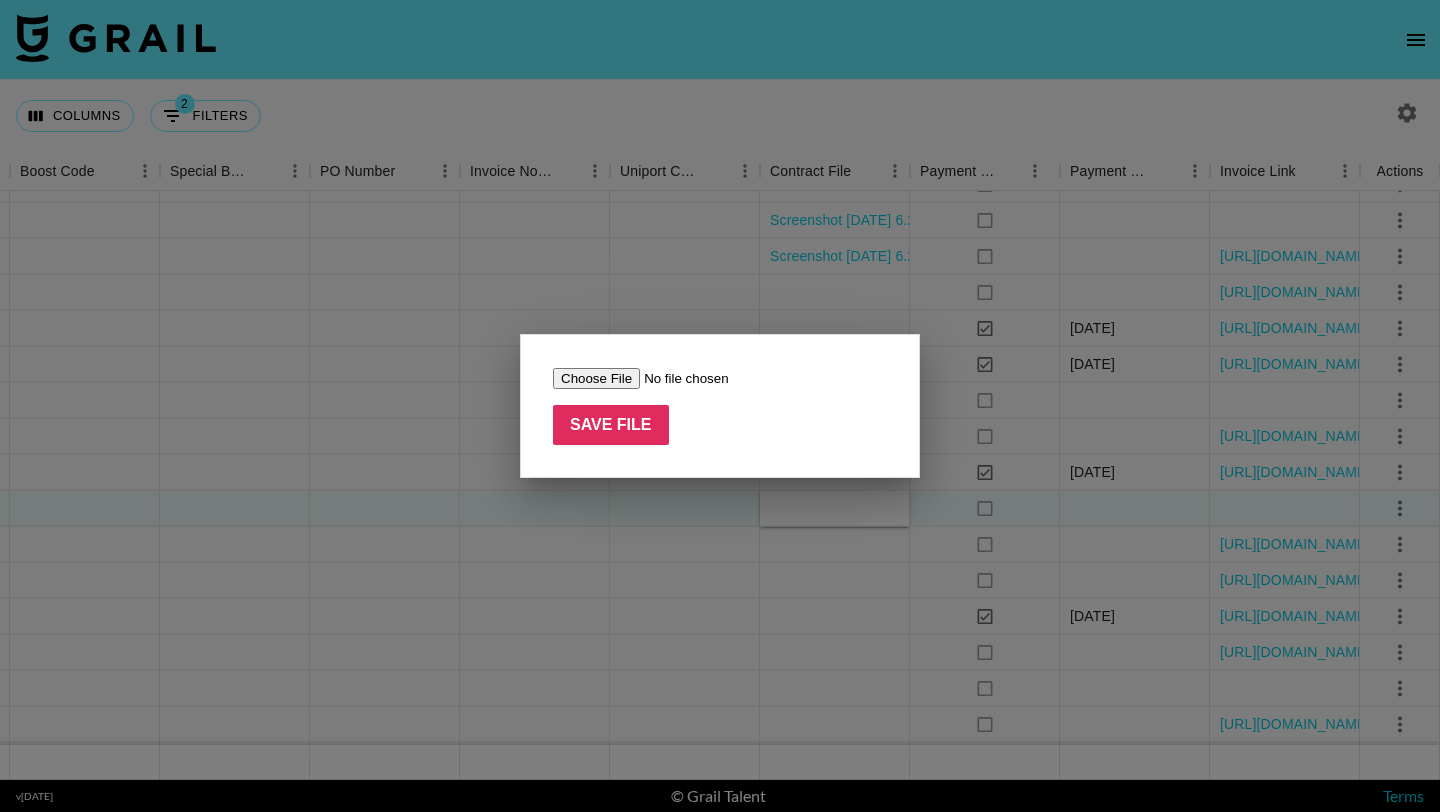 type on "C:\fakepath\Screenshot 2025-07-21 at 6.36.18 AM.png" 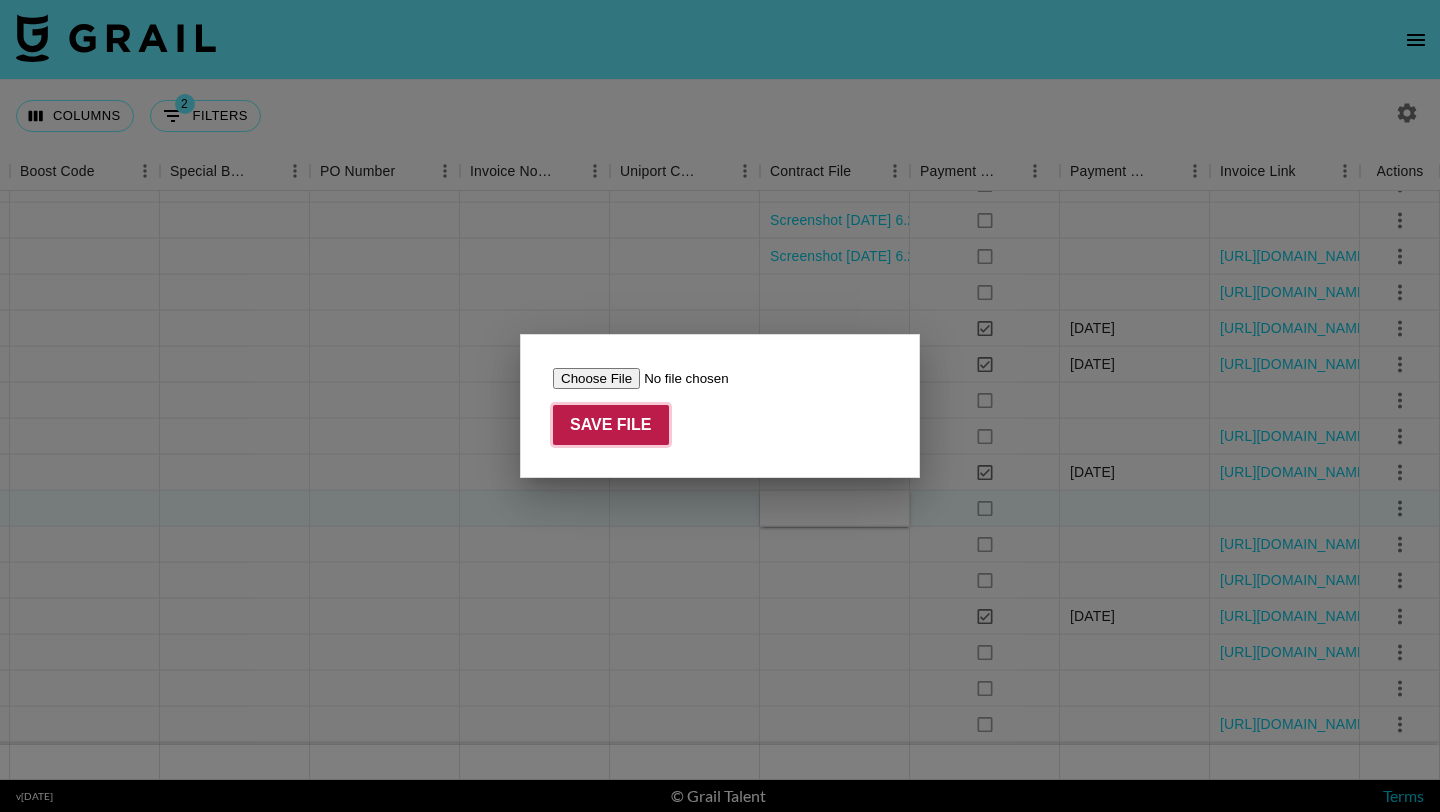 click on "Save File" at bounding box center [611, 425] 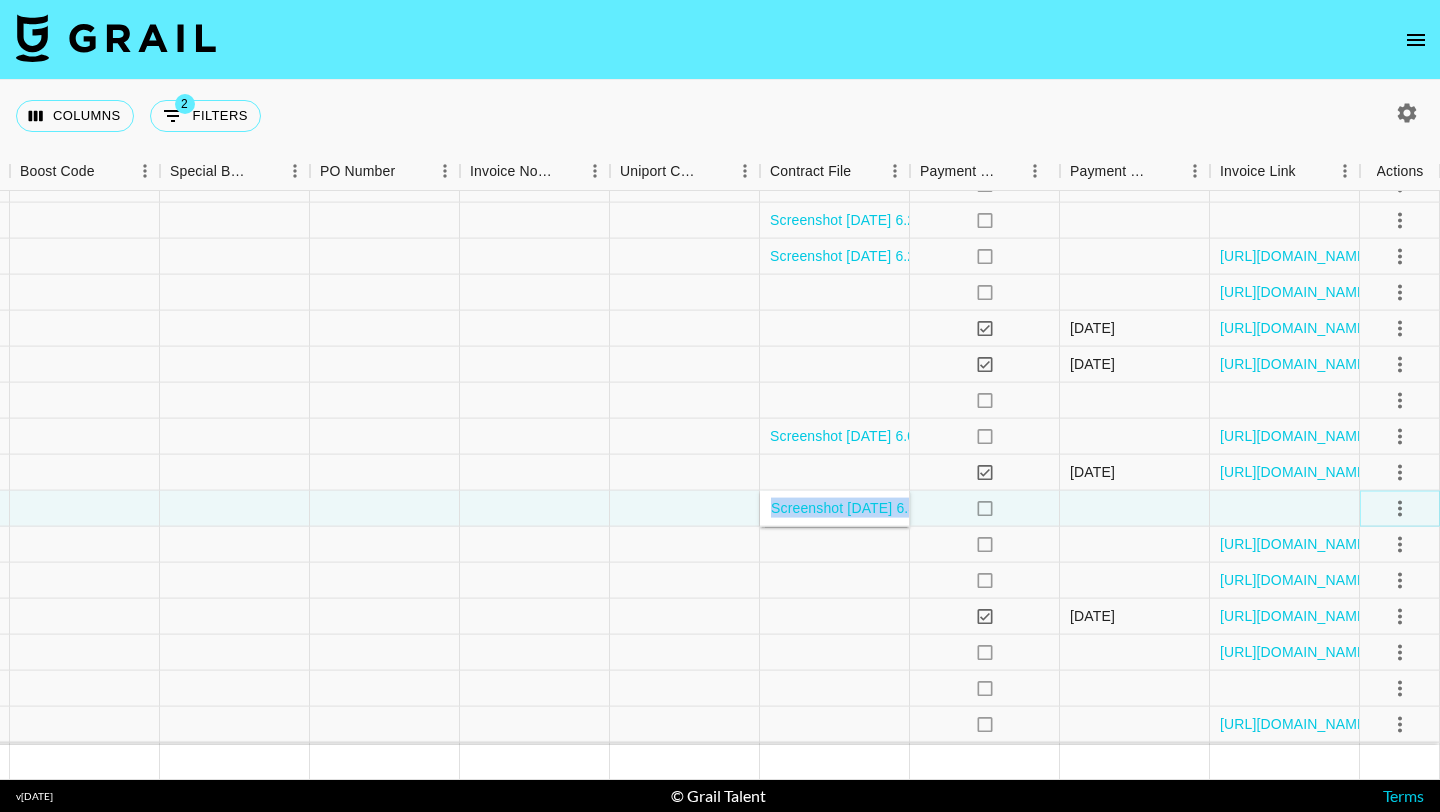 click 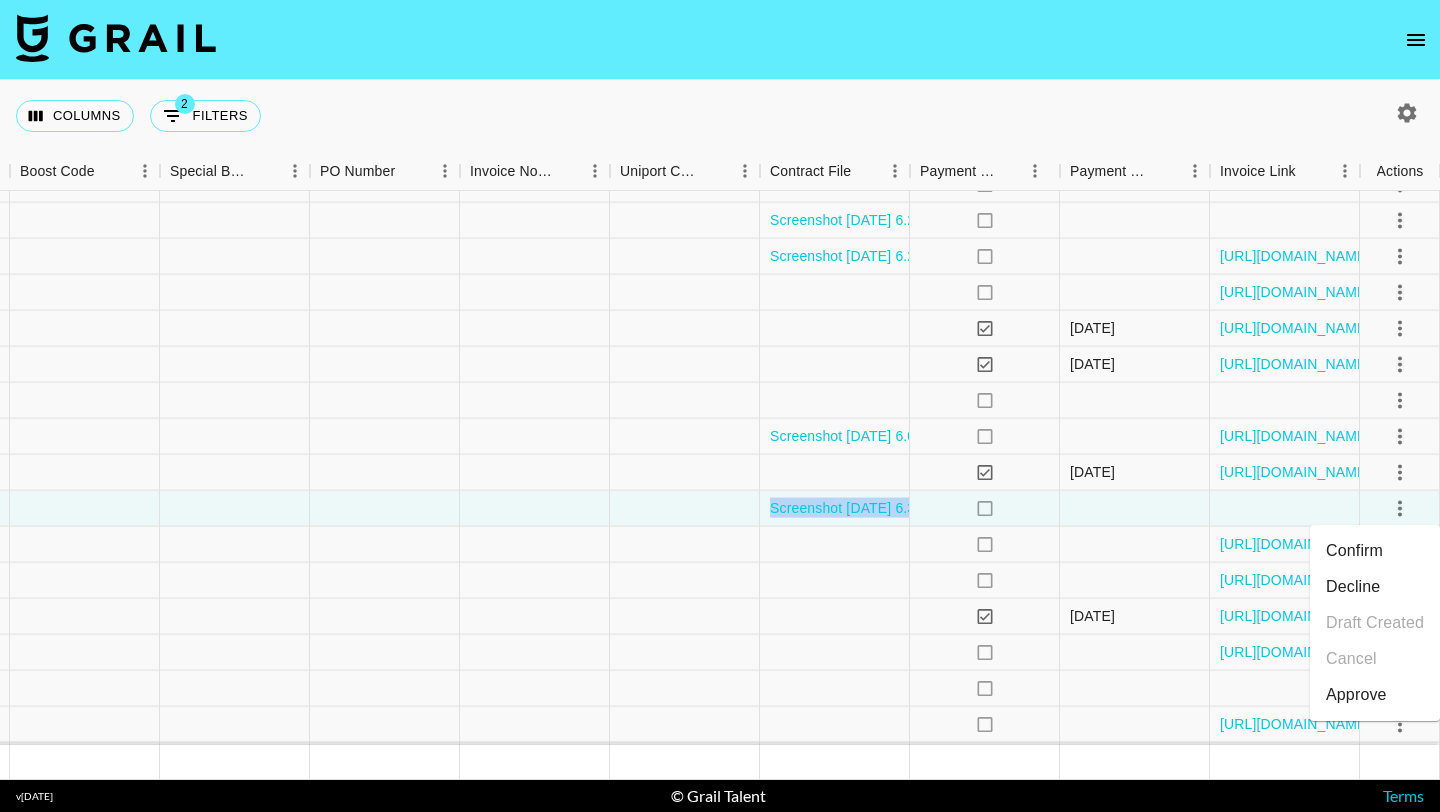 click on "Approve" at bounding box center [1375, 695] 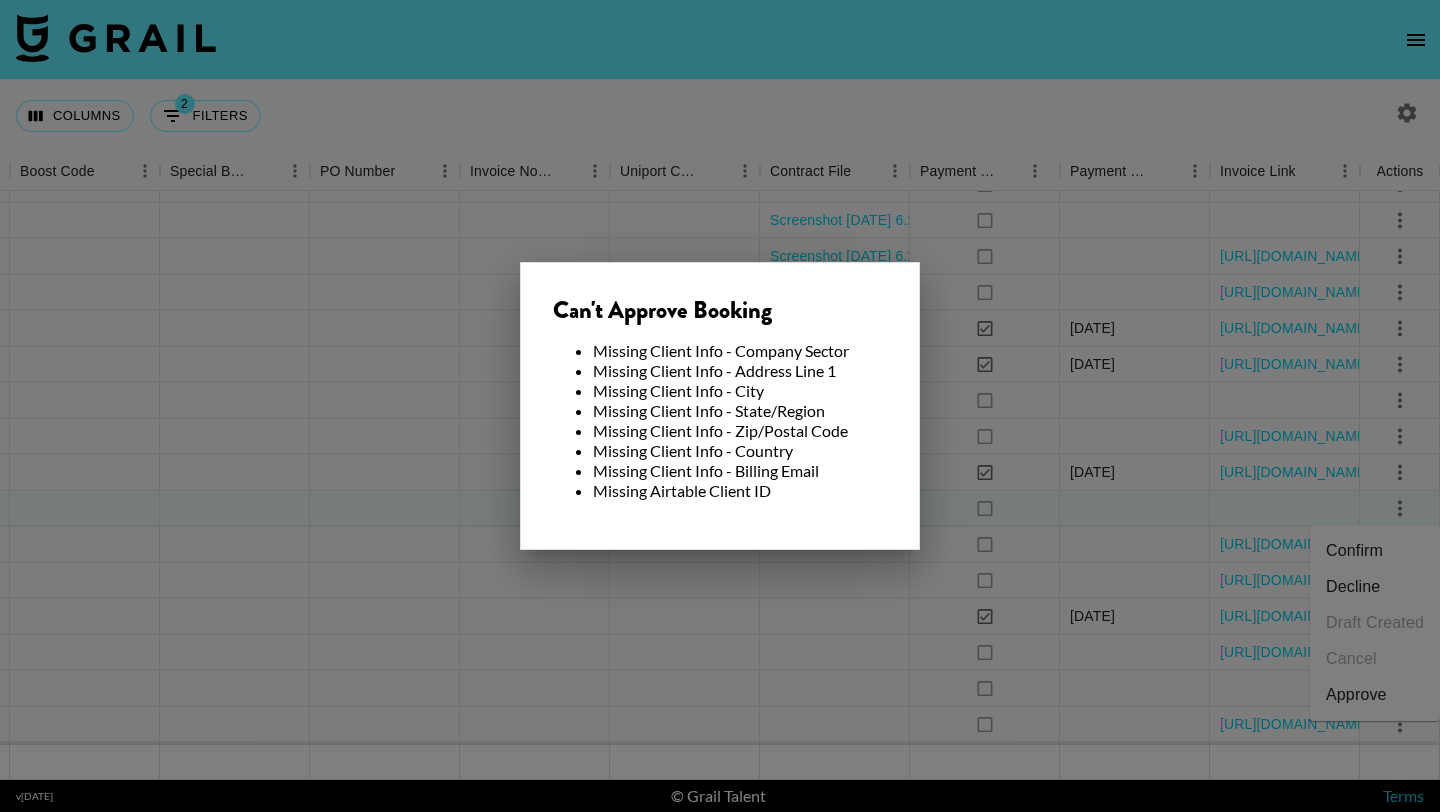click at bounding box center [720, 406] 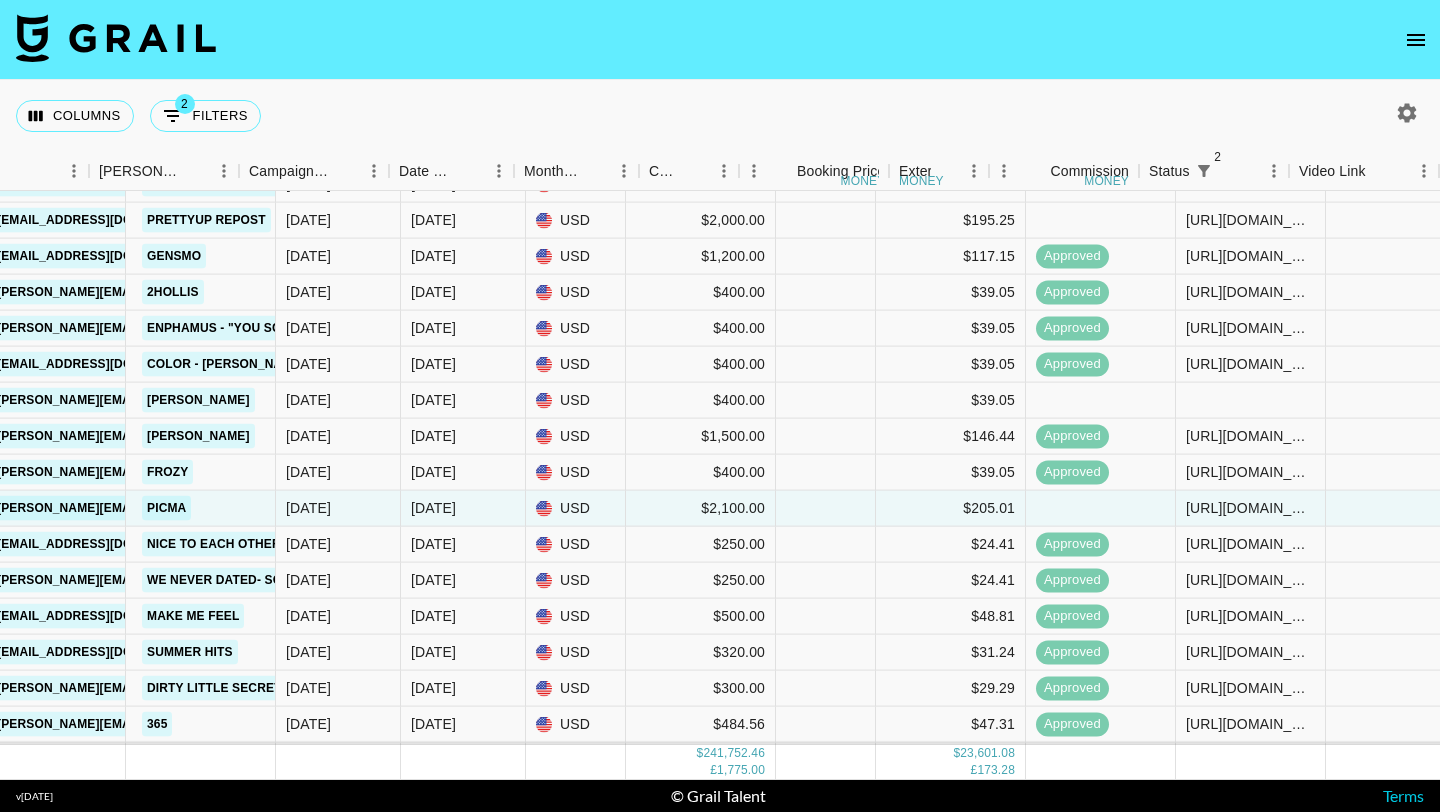 scroll, scrollTop: 15849, scrollLeft: 976, axis: both 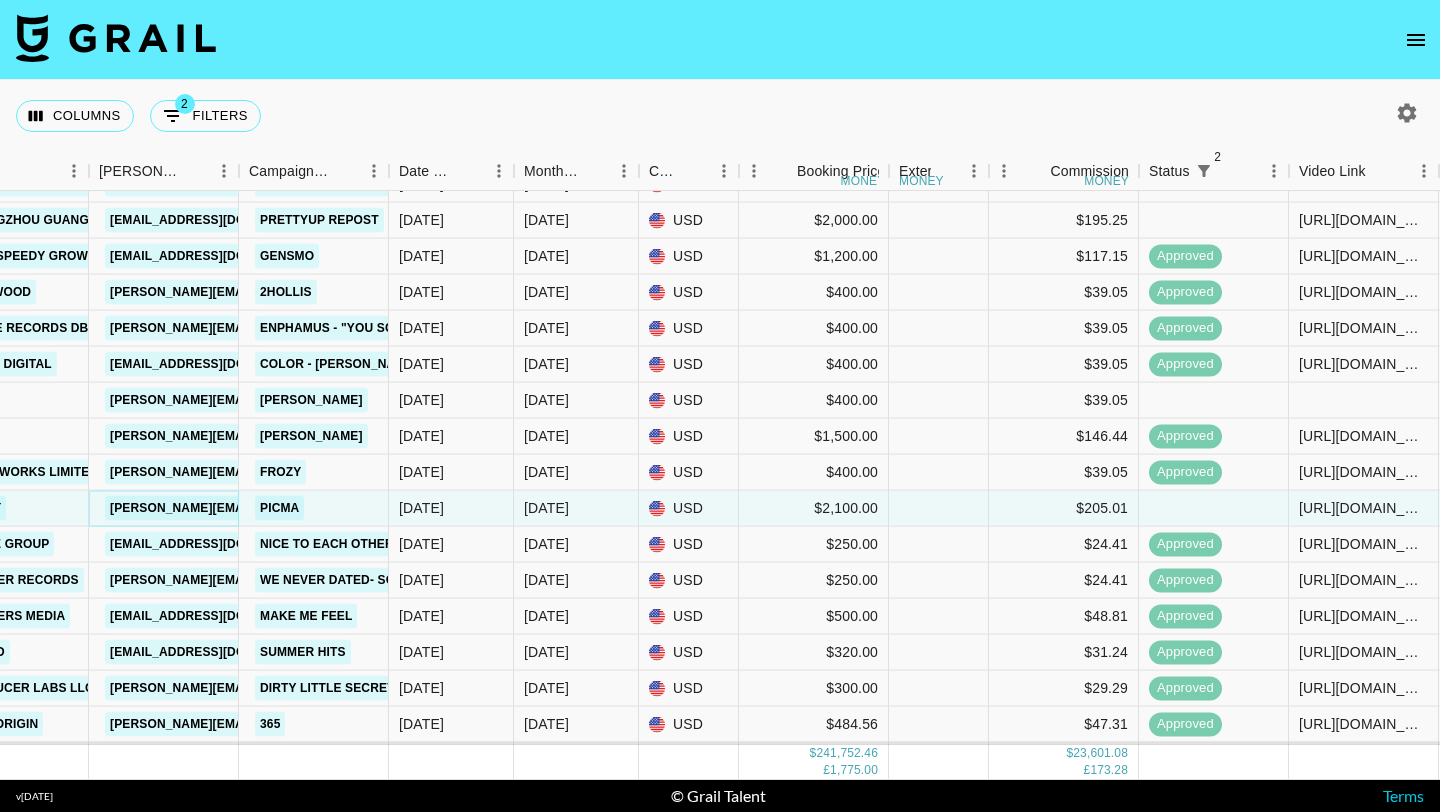 click on "eric@veedymedia.com" at bounding box center (268, 508) 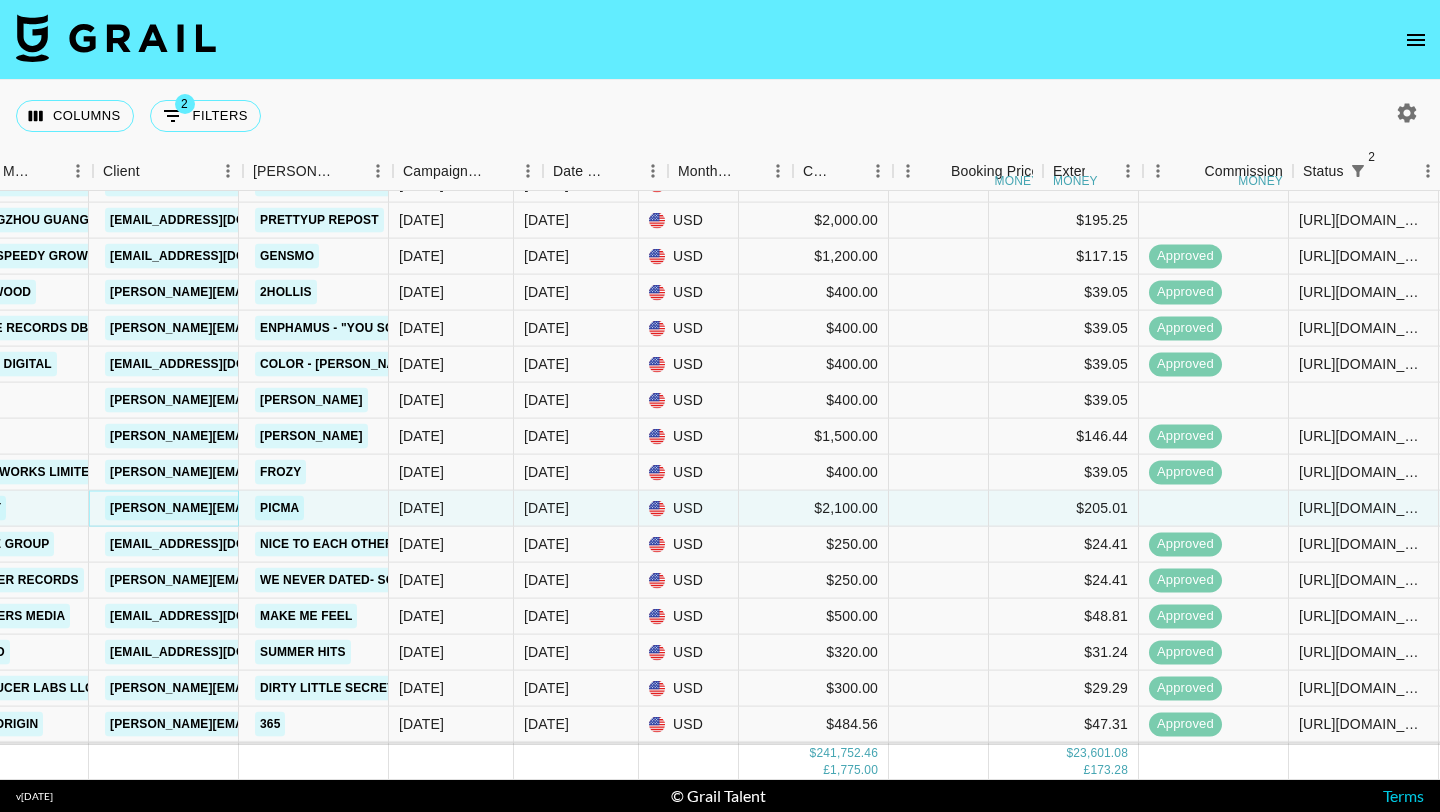 scroll, scrollTop: 15849, scrollLeft: 330, axis: both 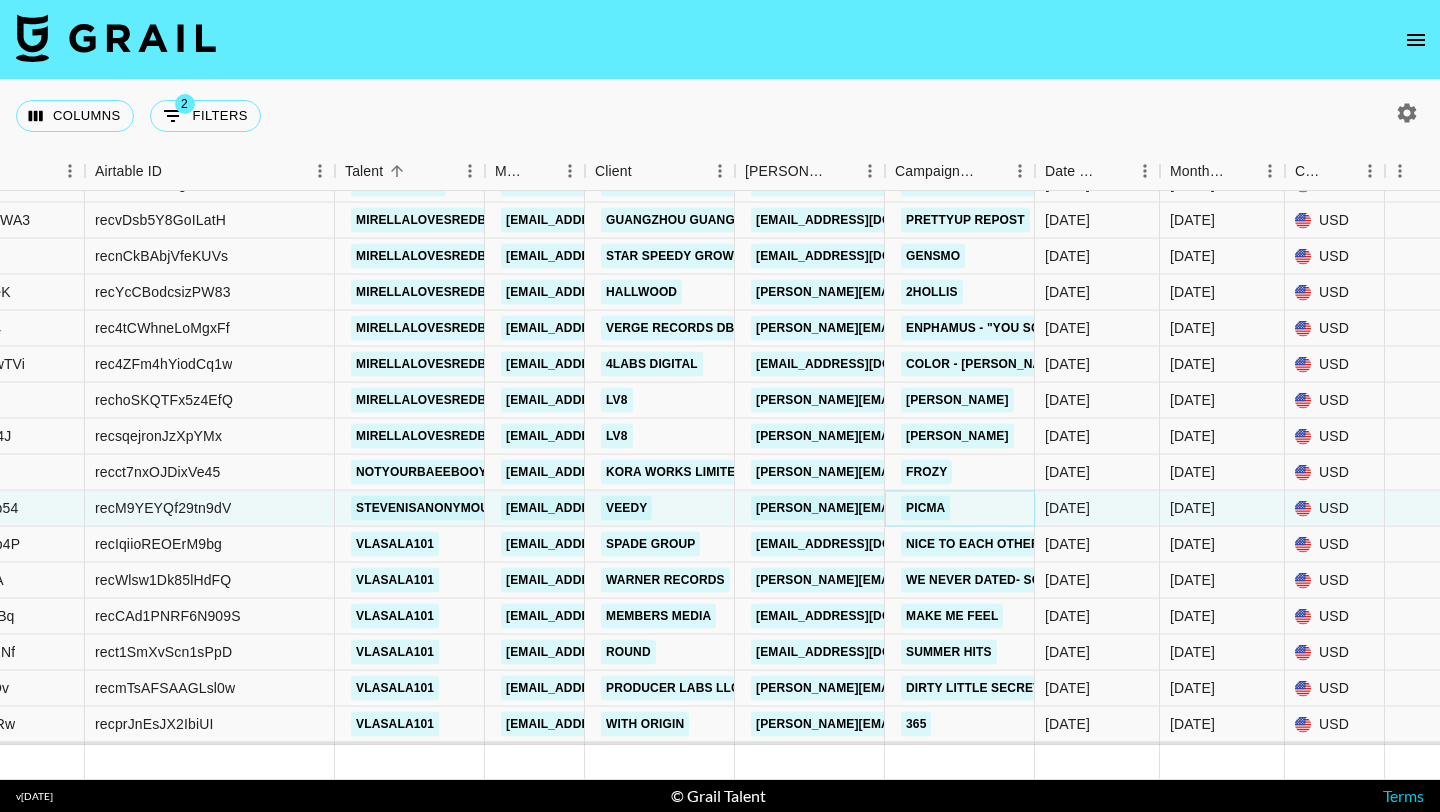 click on "PicMa" at bounding box center [925, 508] 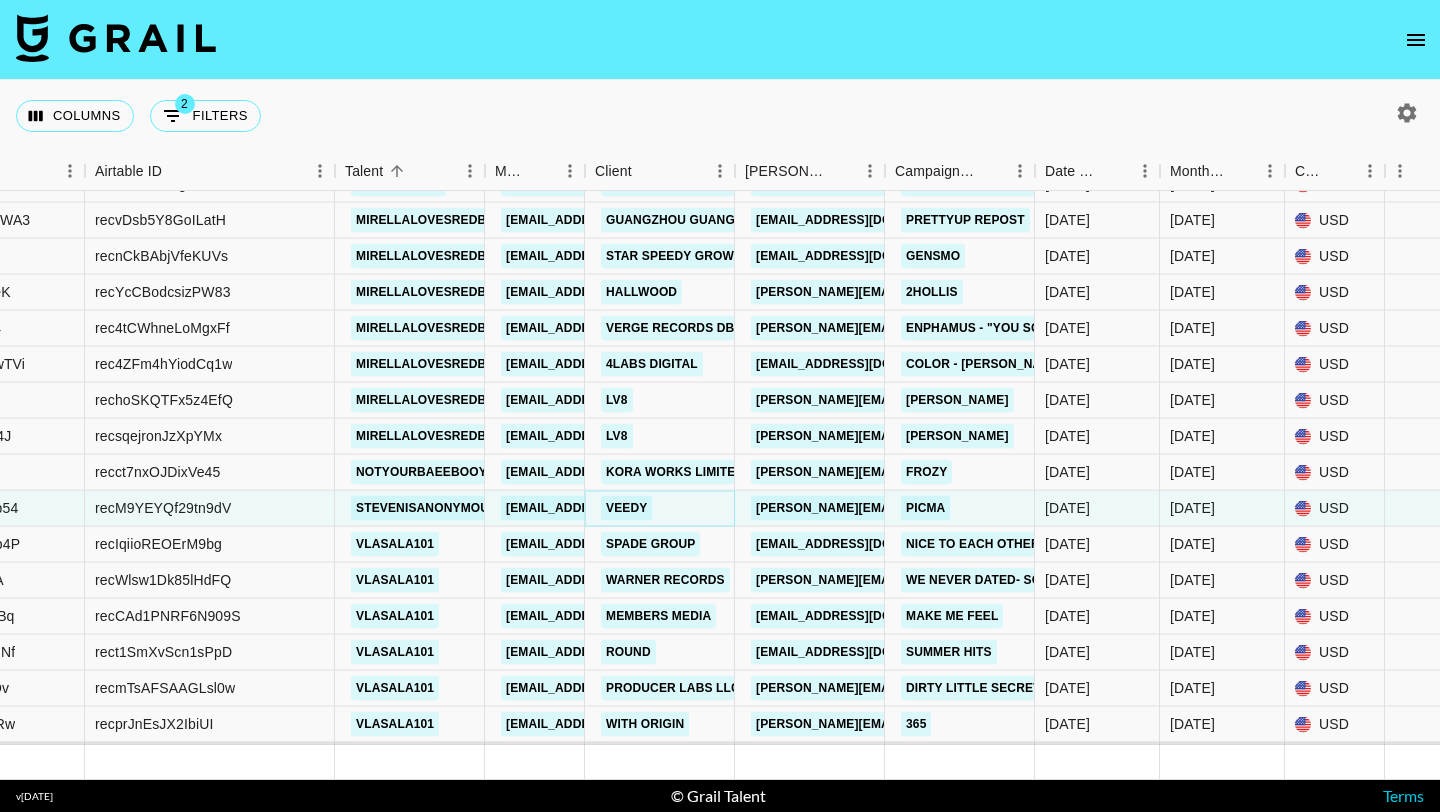 click on "veedy" at bounding box center (626, 508) 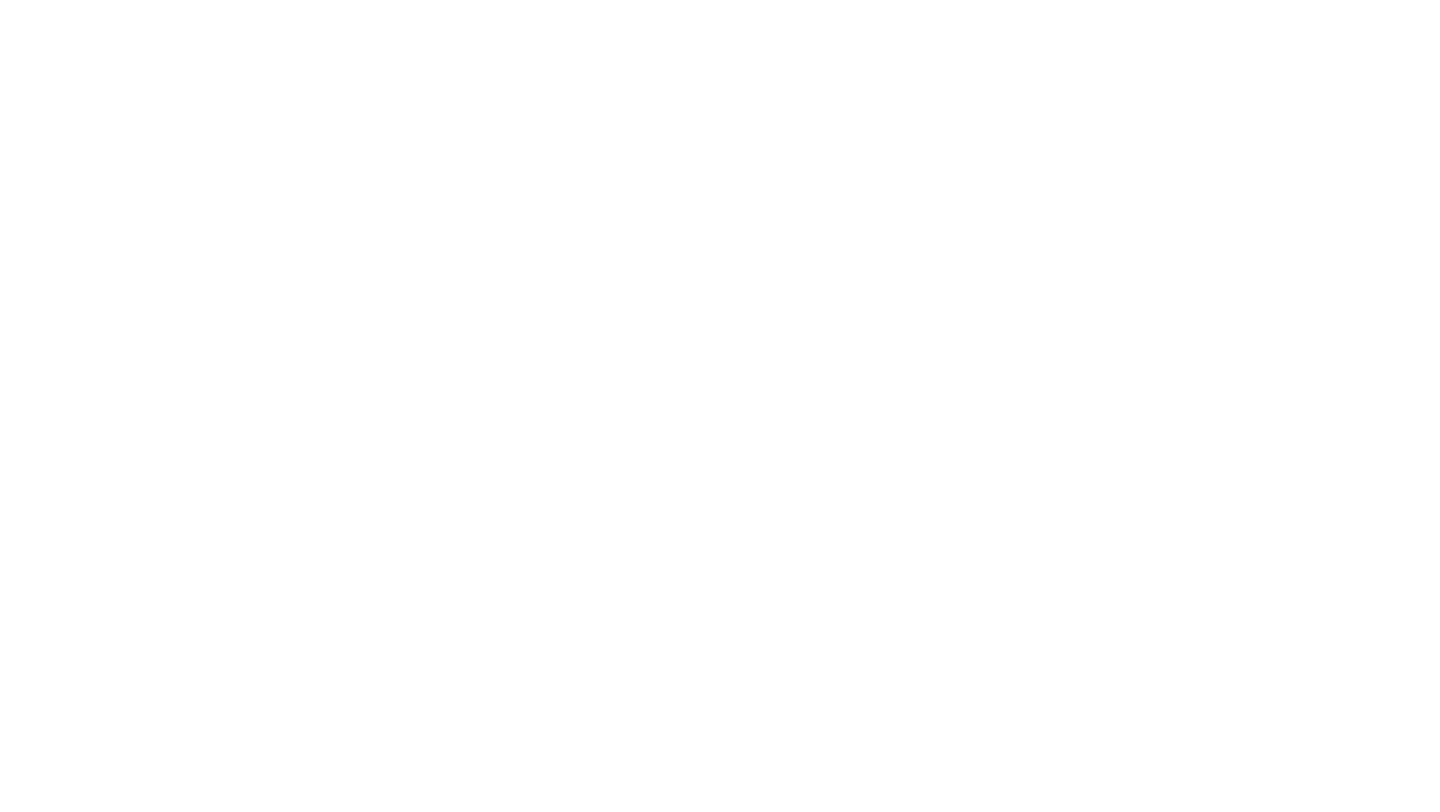 scroll, scrollTop: 0, scrollLeft: 0, axis: both 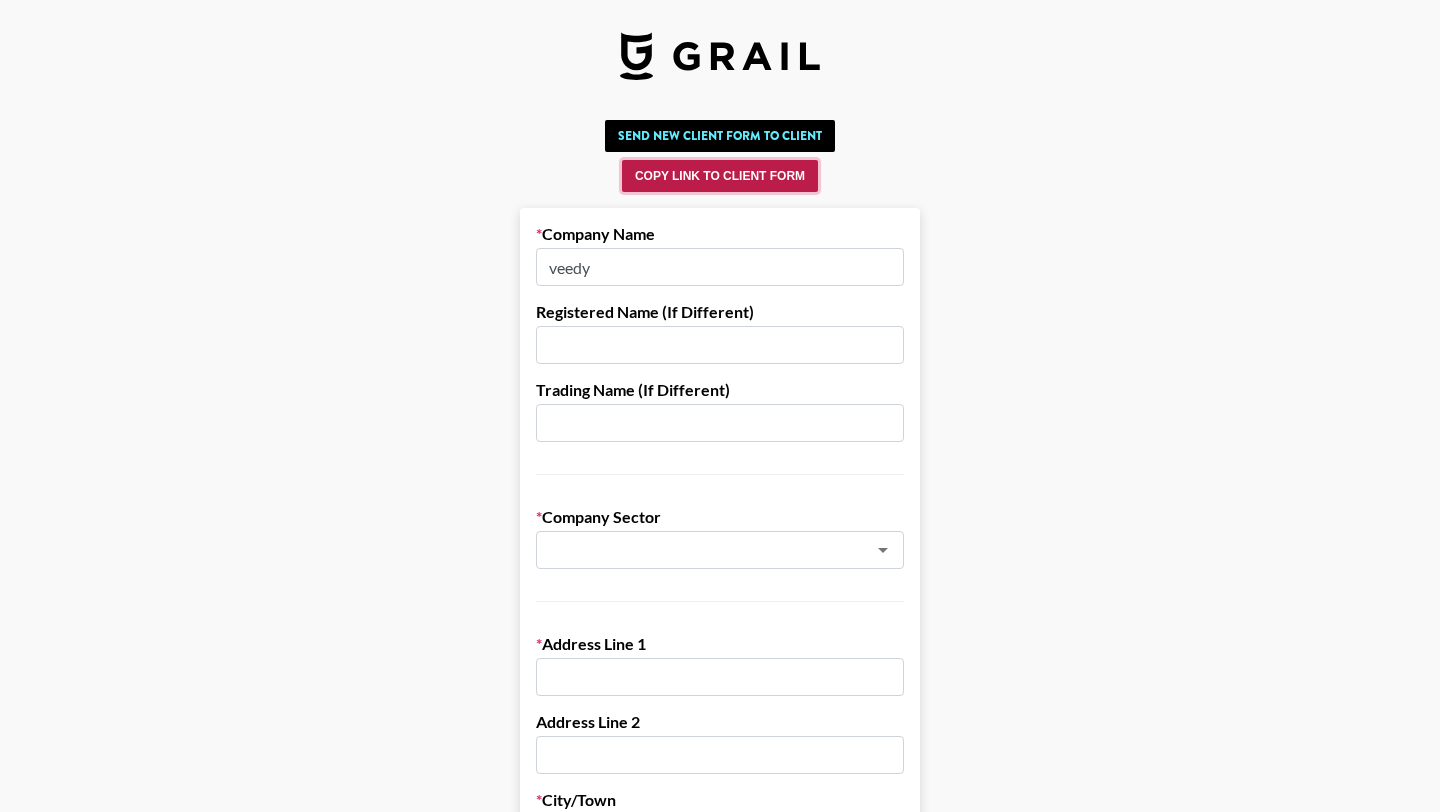 click on "Copy Link to Client Form" at bounding box center (720, 176) 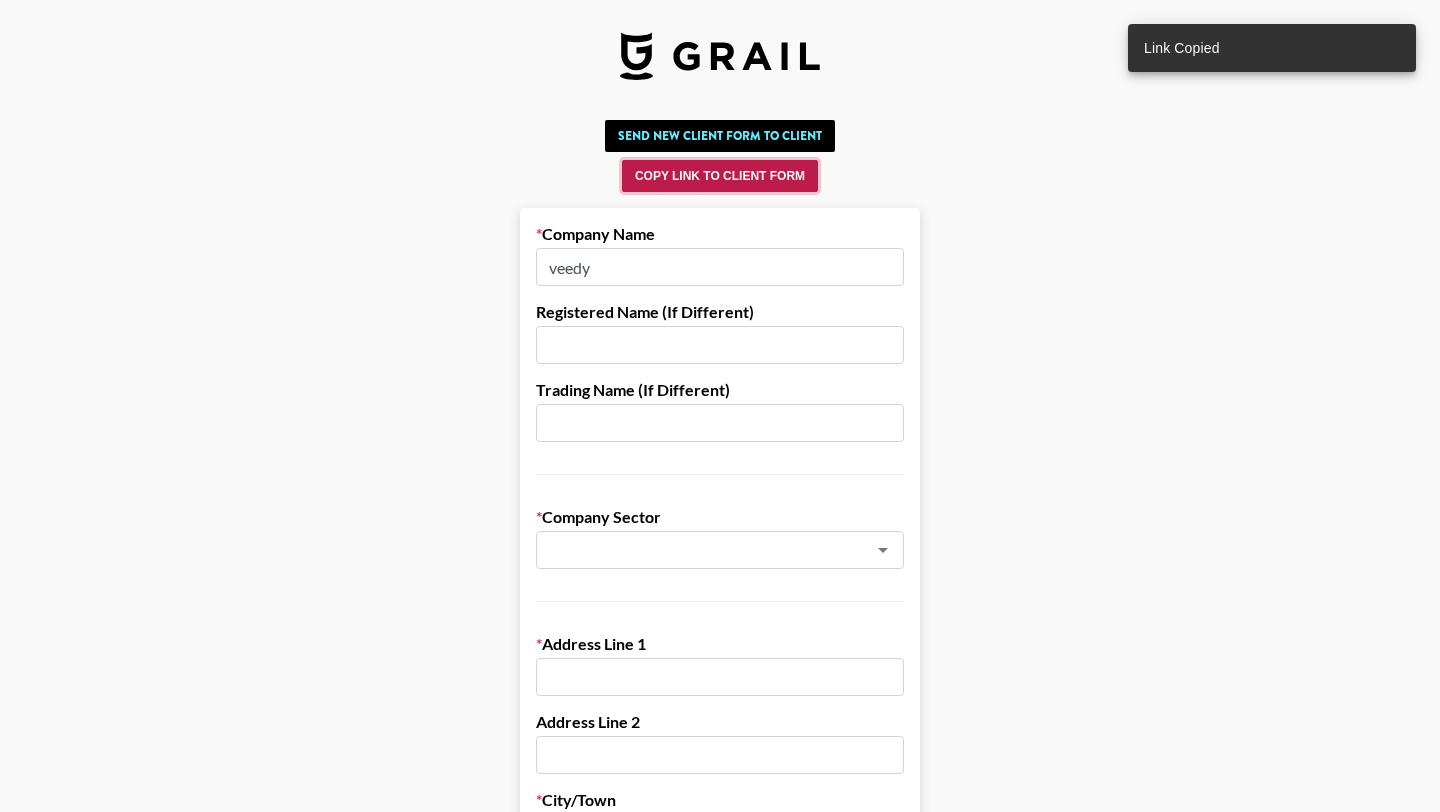 type 